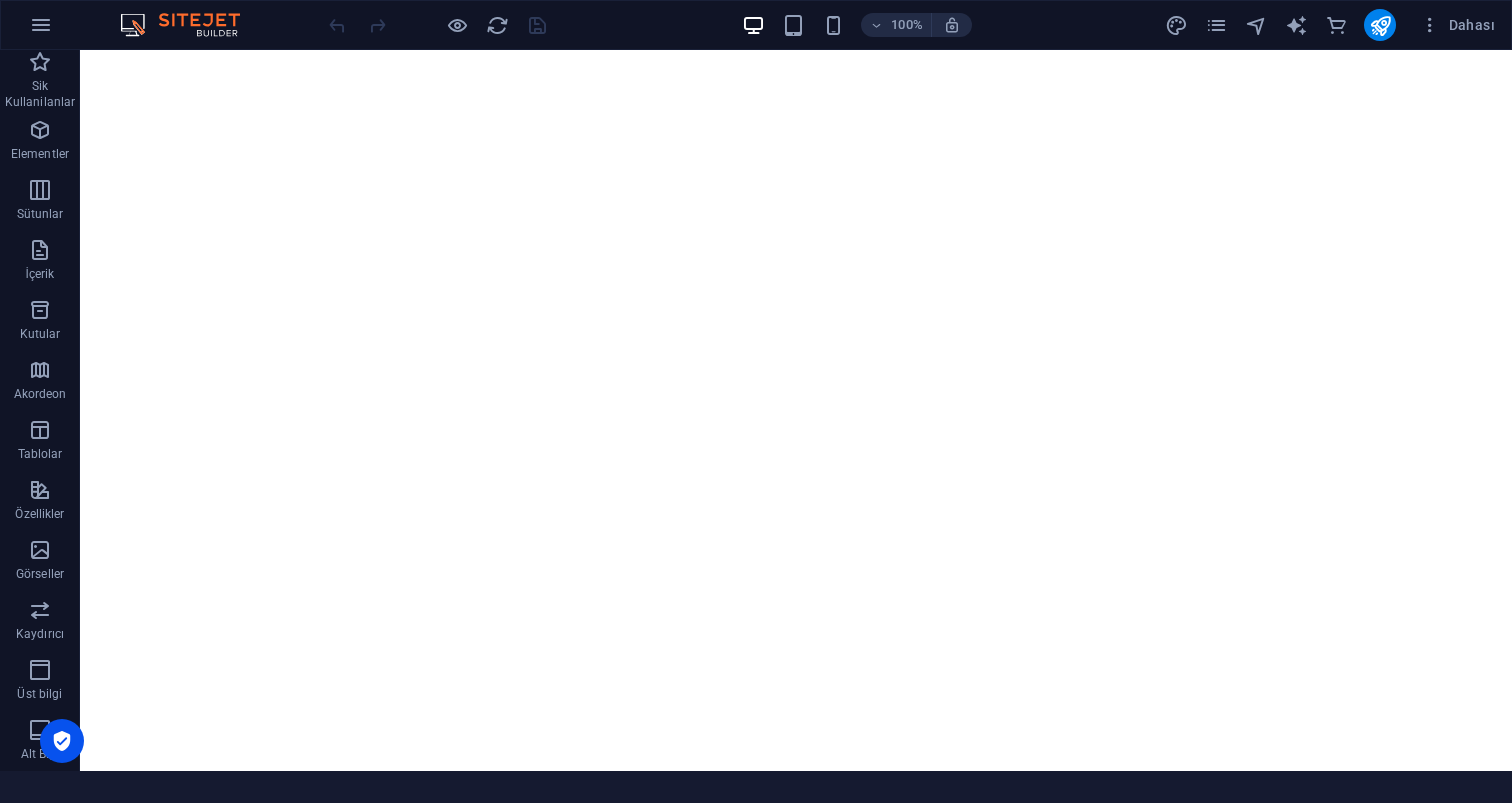 scroll, scrollTop: 0, scrollLeft: 0, axis: both 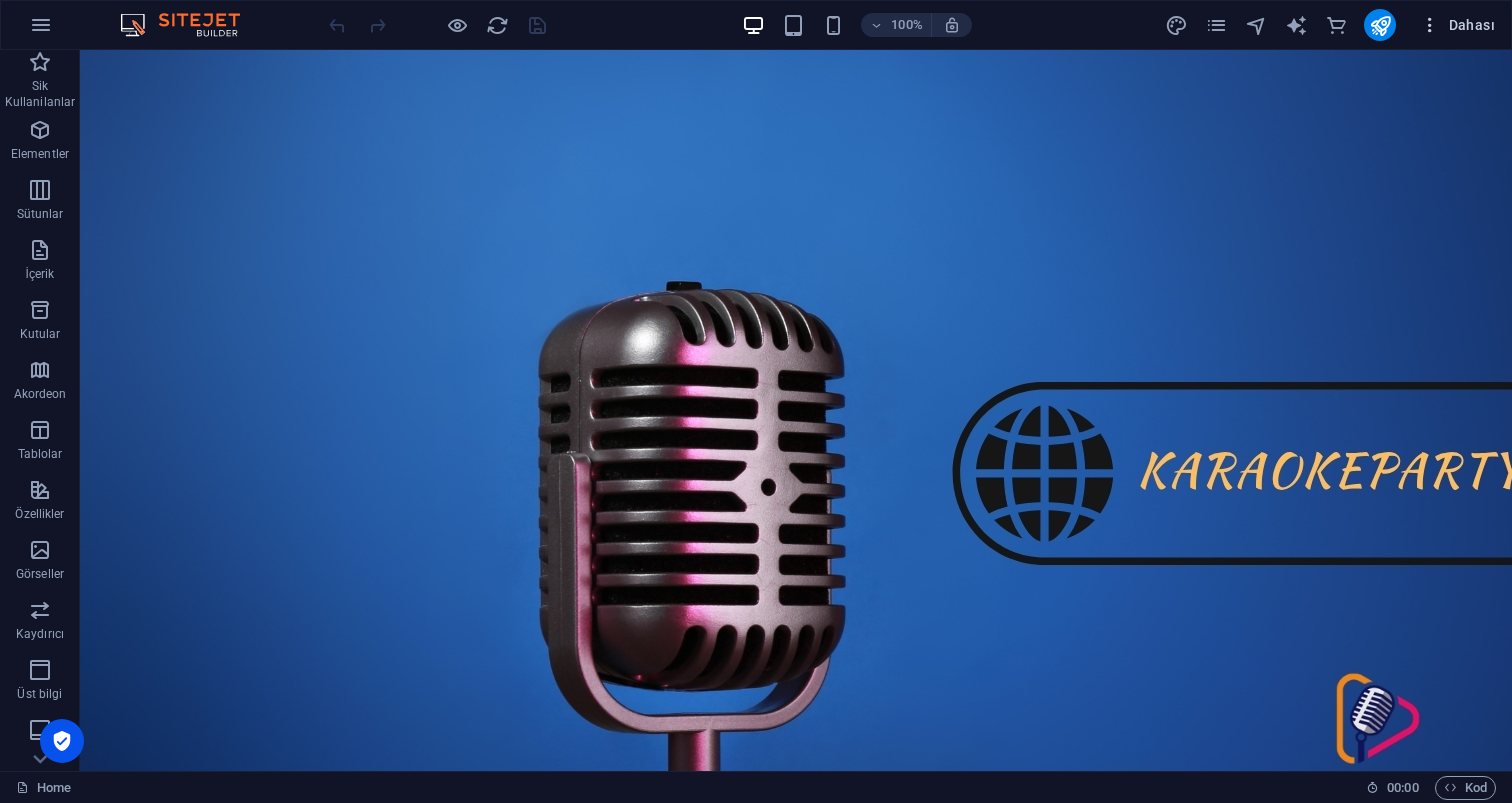 click on "Dahası" at bounding box center (1457, 25) 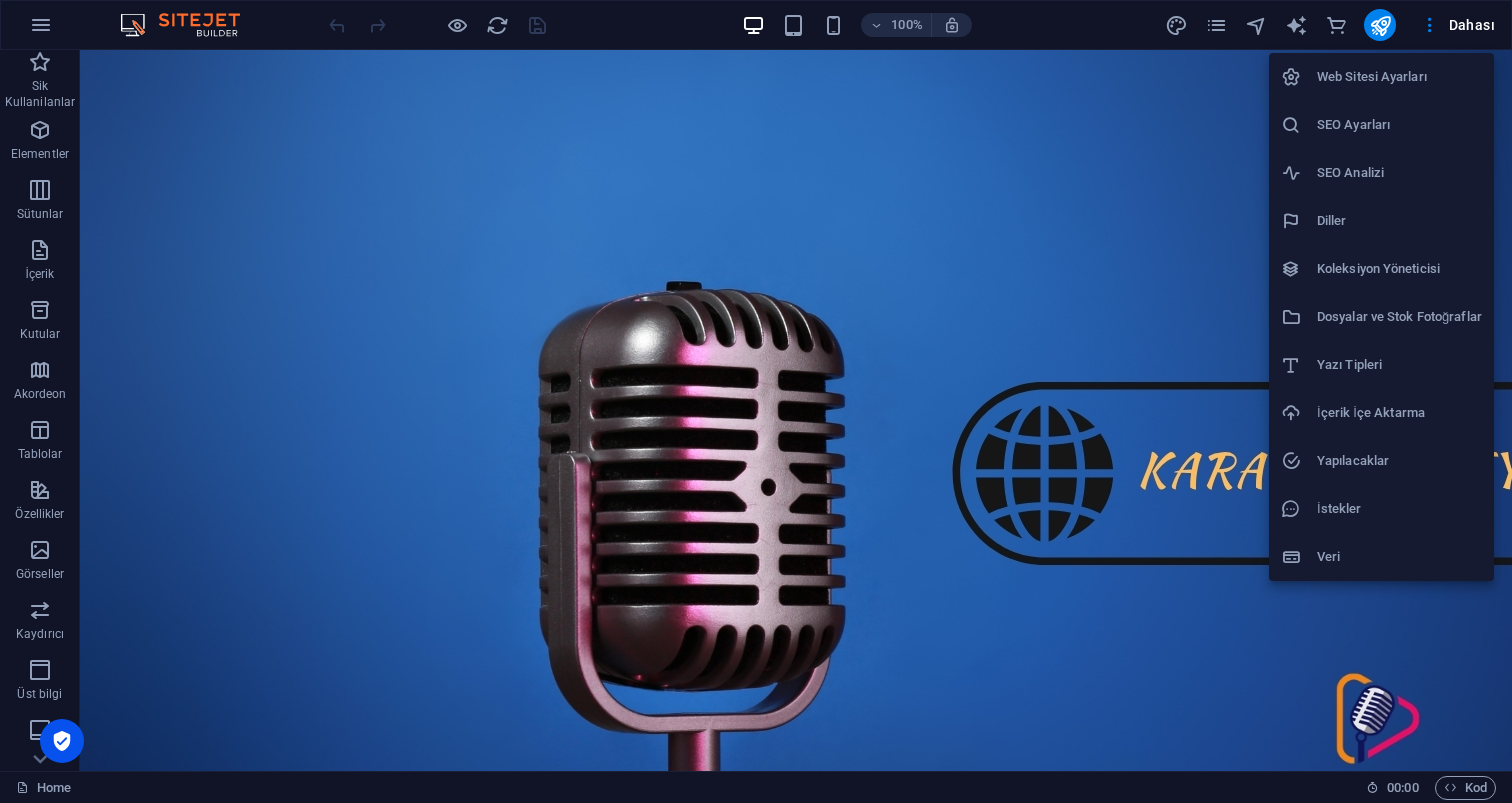 click on "Web Sitesi Ayarları" at bounding box center (1399, 77) 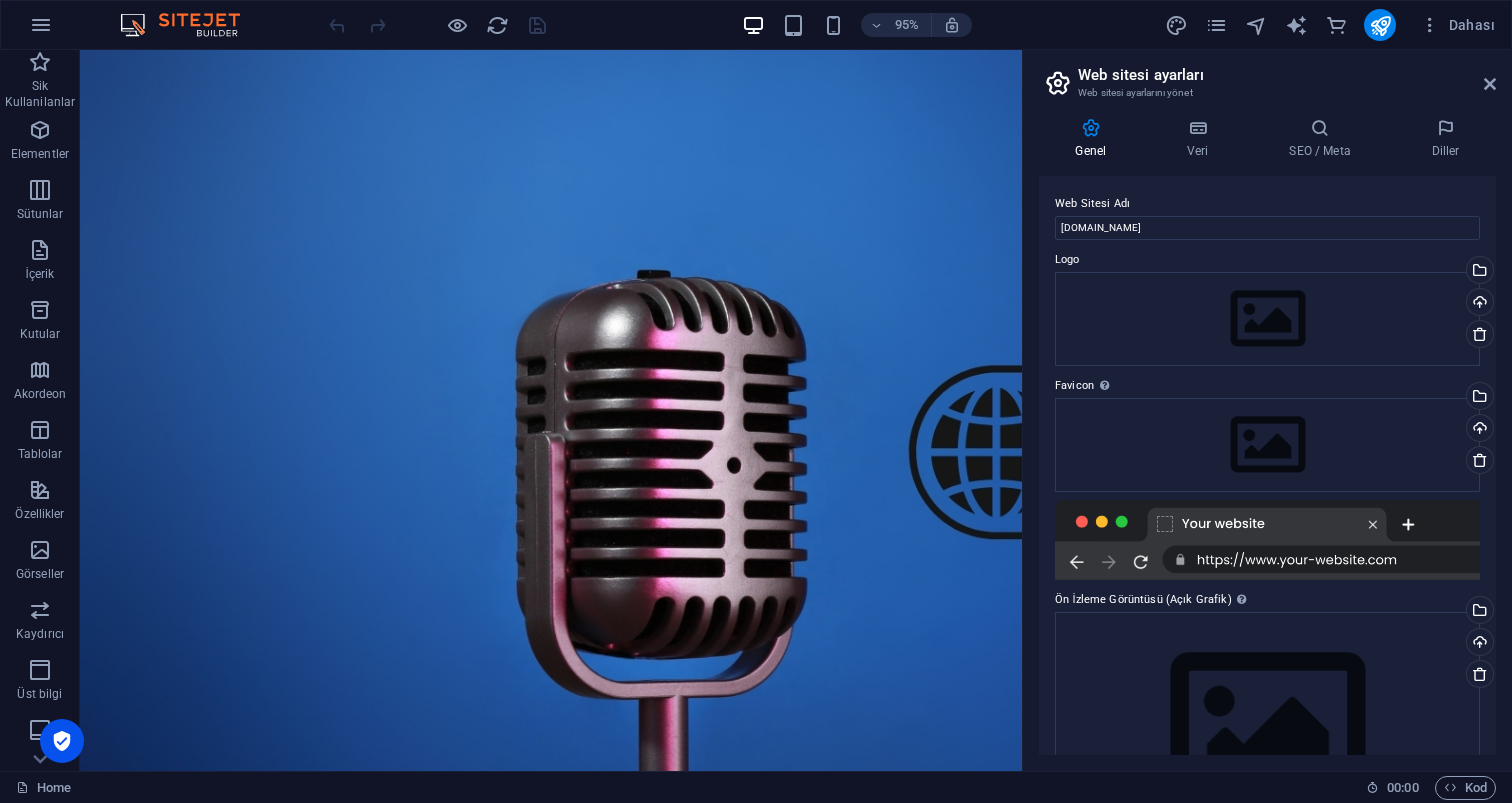 scroll, scrollTop: 0, scrollLeft: 0, axis: both 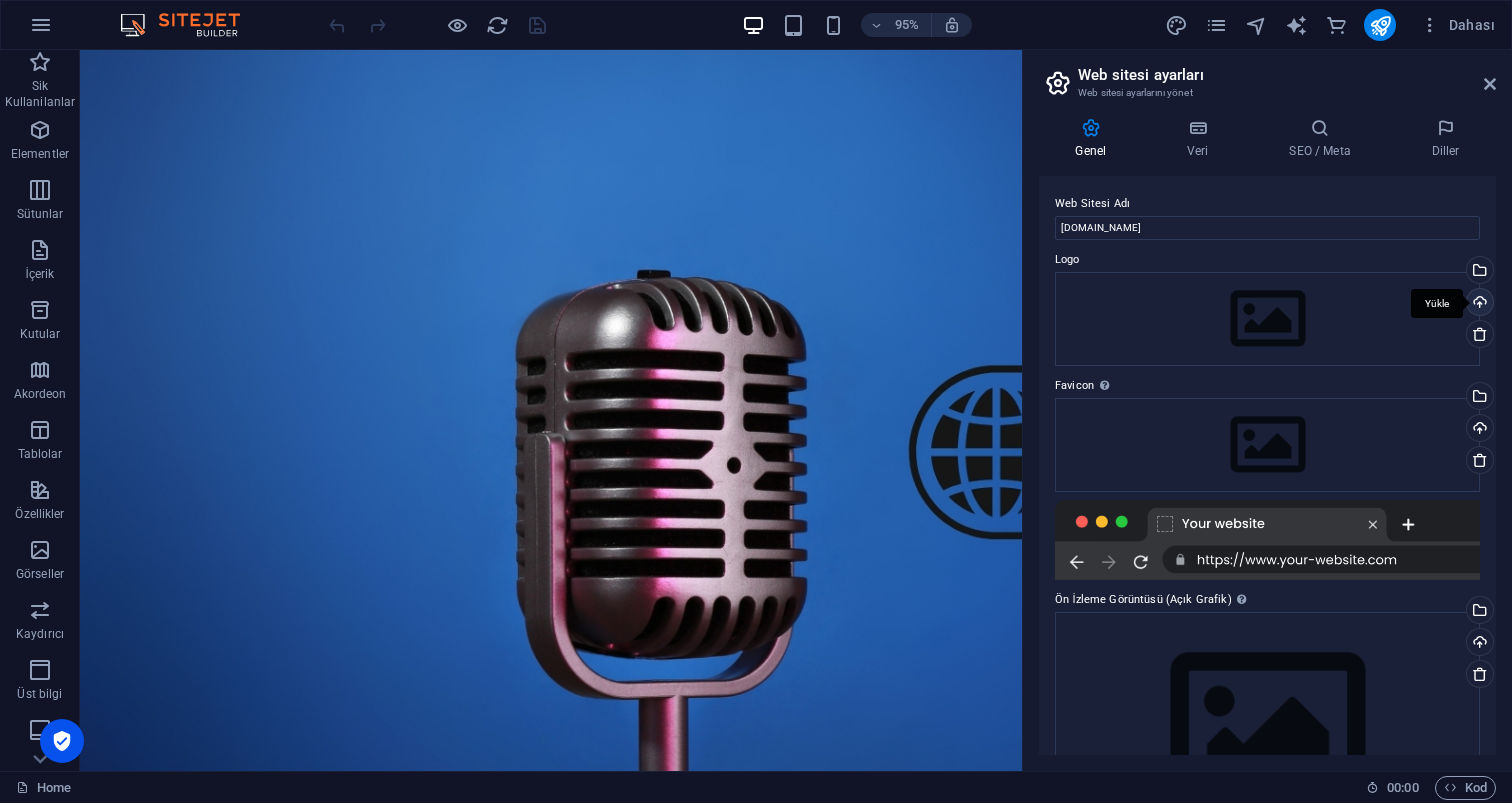 click on "Yükle" at bounding box center [1478, 304] 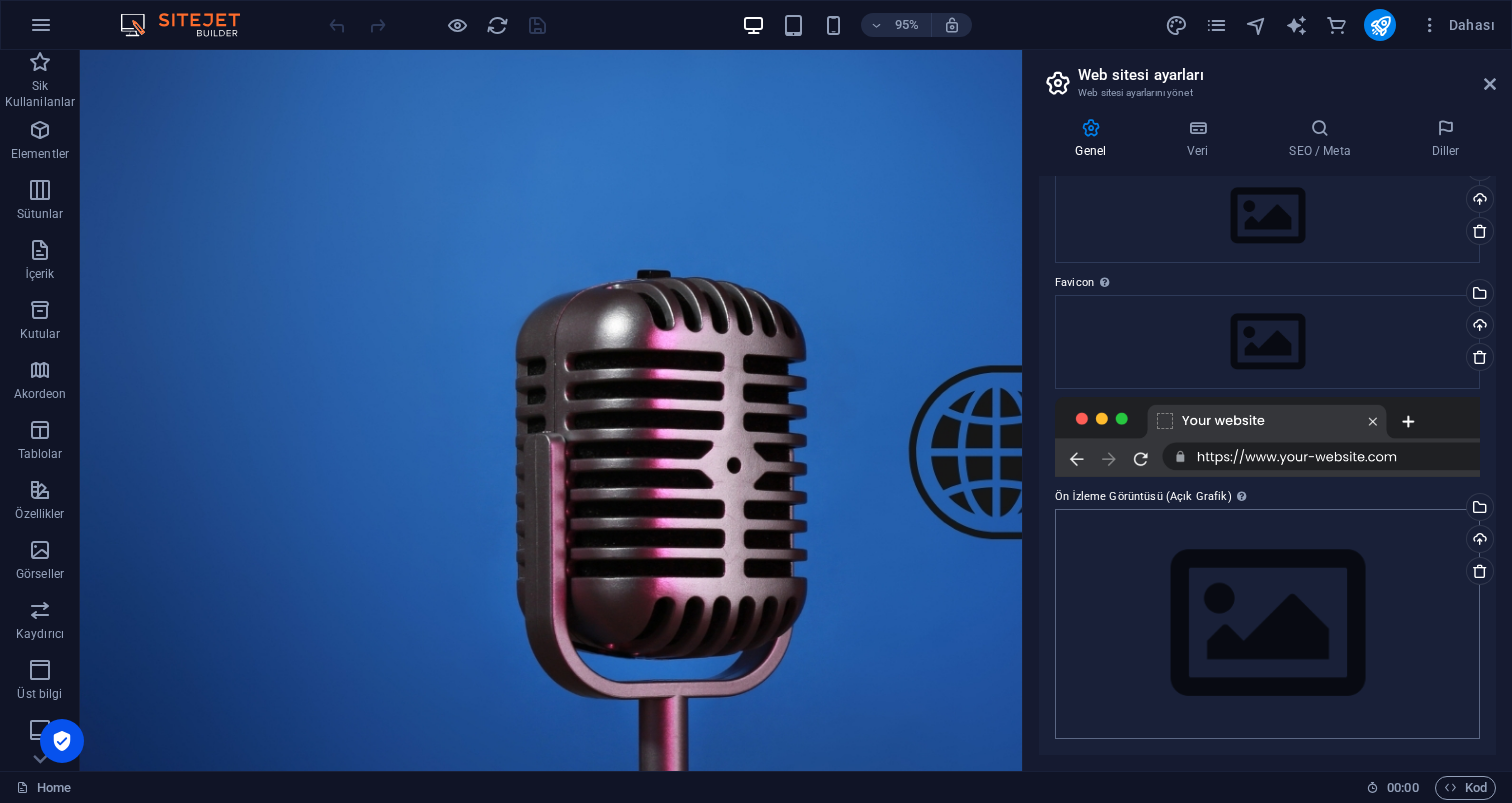 scroll, scrollTop: 102, scrollLeft: 0, axis: vertical 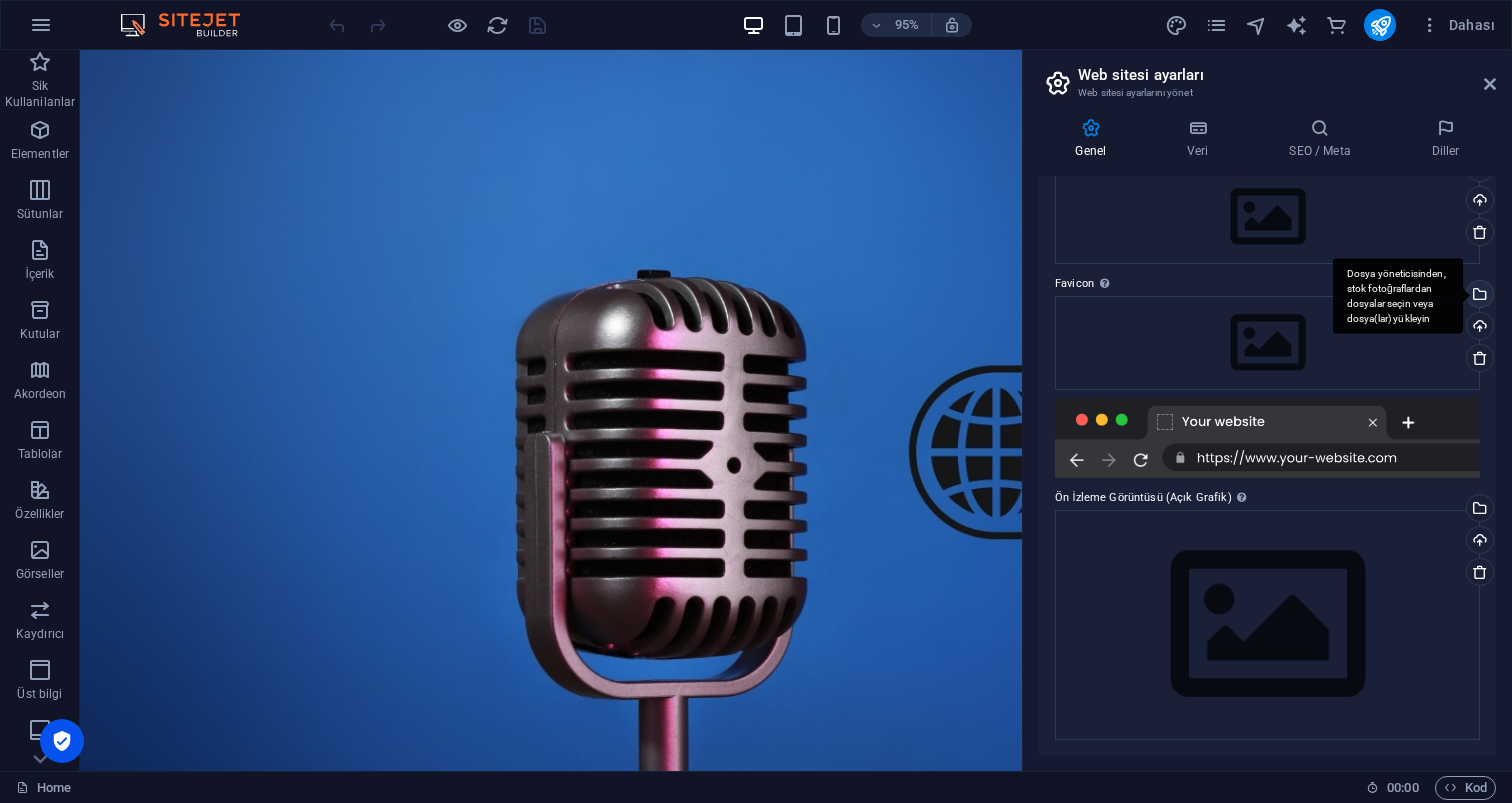 click on "Dosya yöneticisinden, stok fotoğraflardan dosyalar seçin veya dosya(lar) yükleyin" at bounding box center (1478, 296) 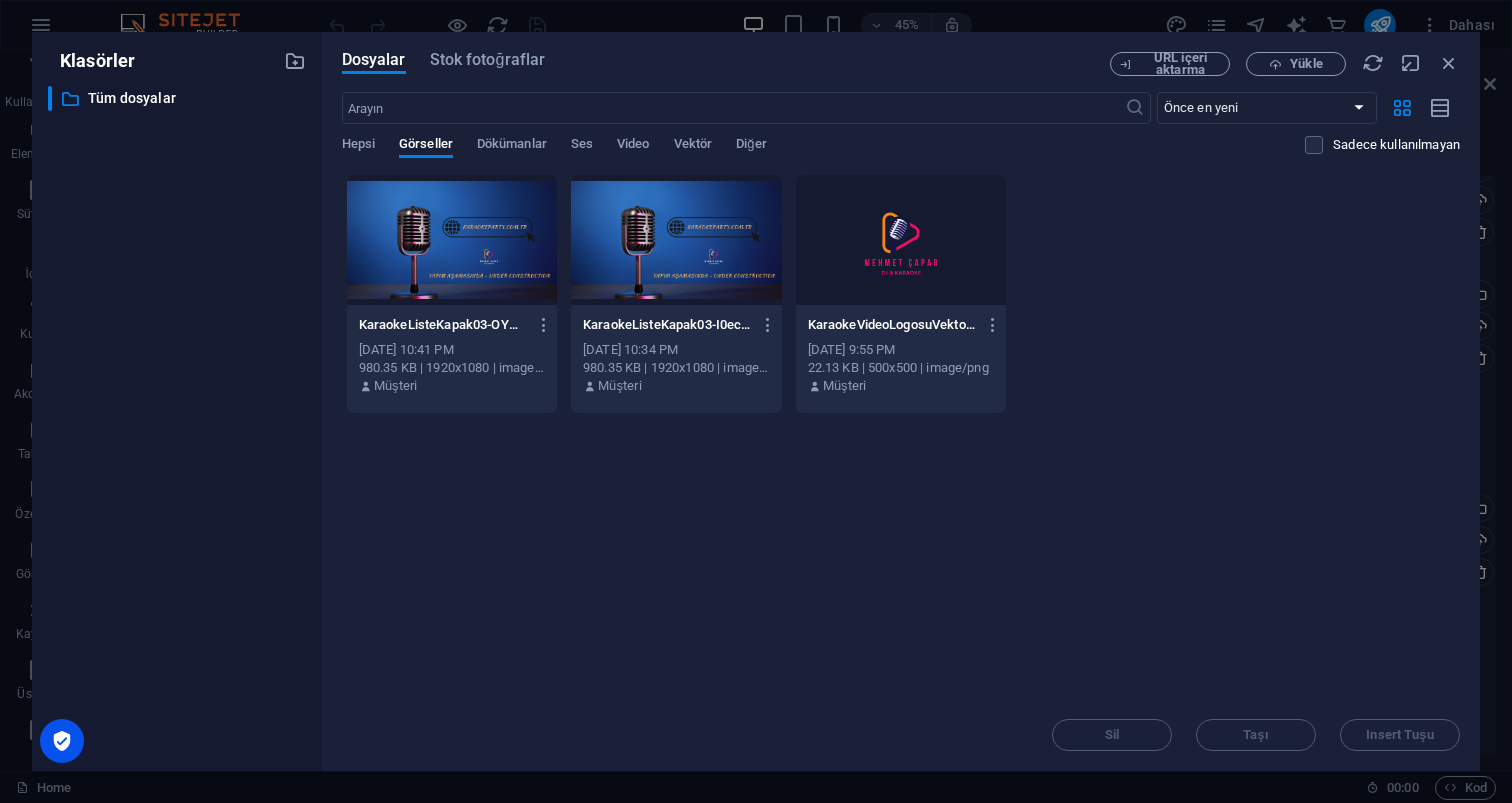 click at bounding box center (901, 240) 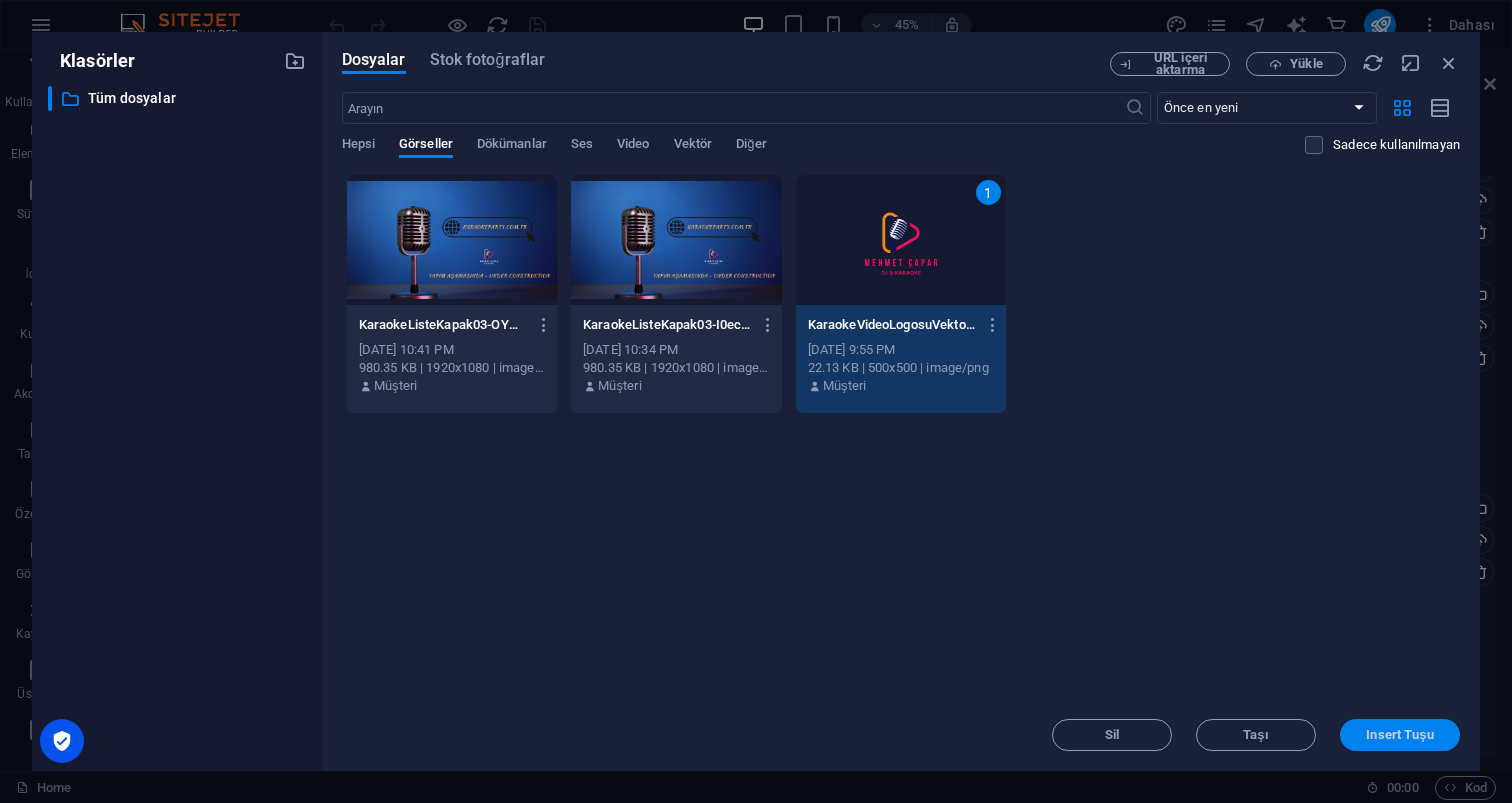 click on "Insert Tuşu" at bounding box center [1399, 735] 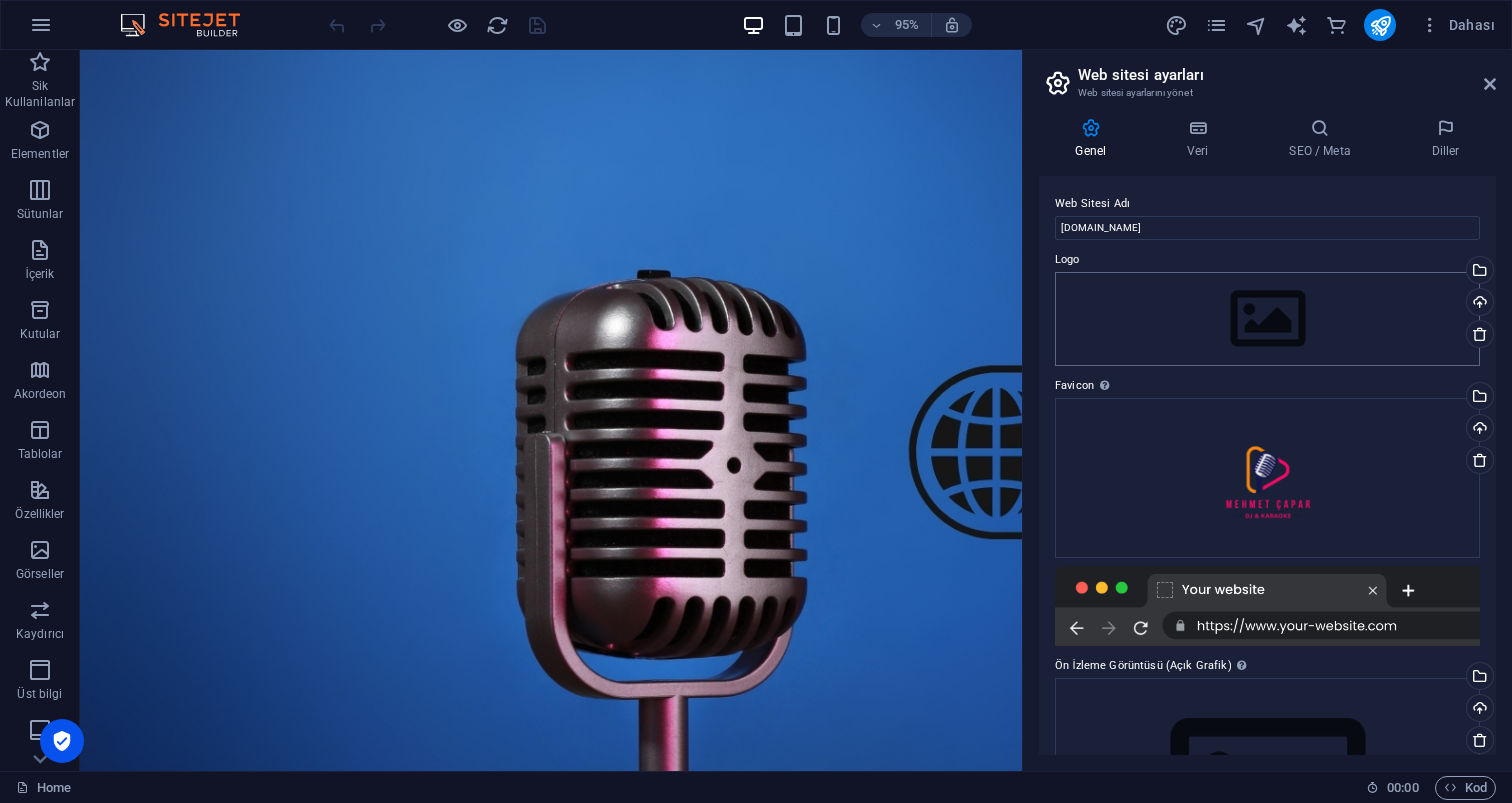 scroll, scrollTop: 0, scrollLeft: 0, axis: both 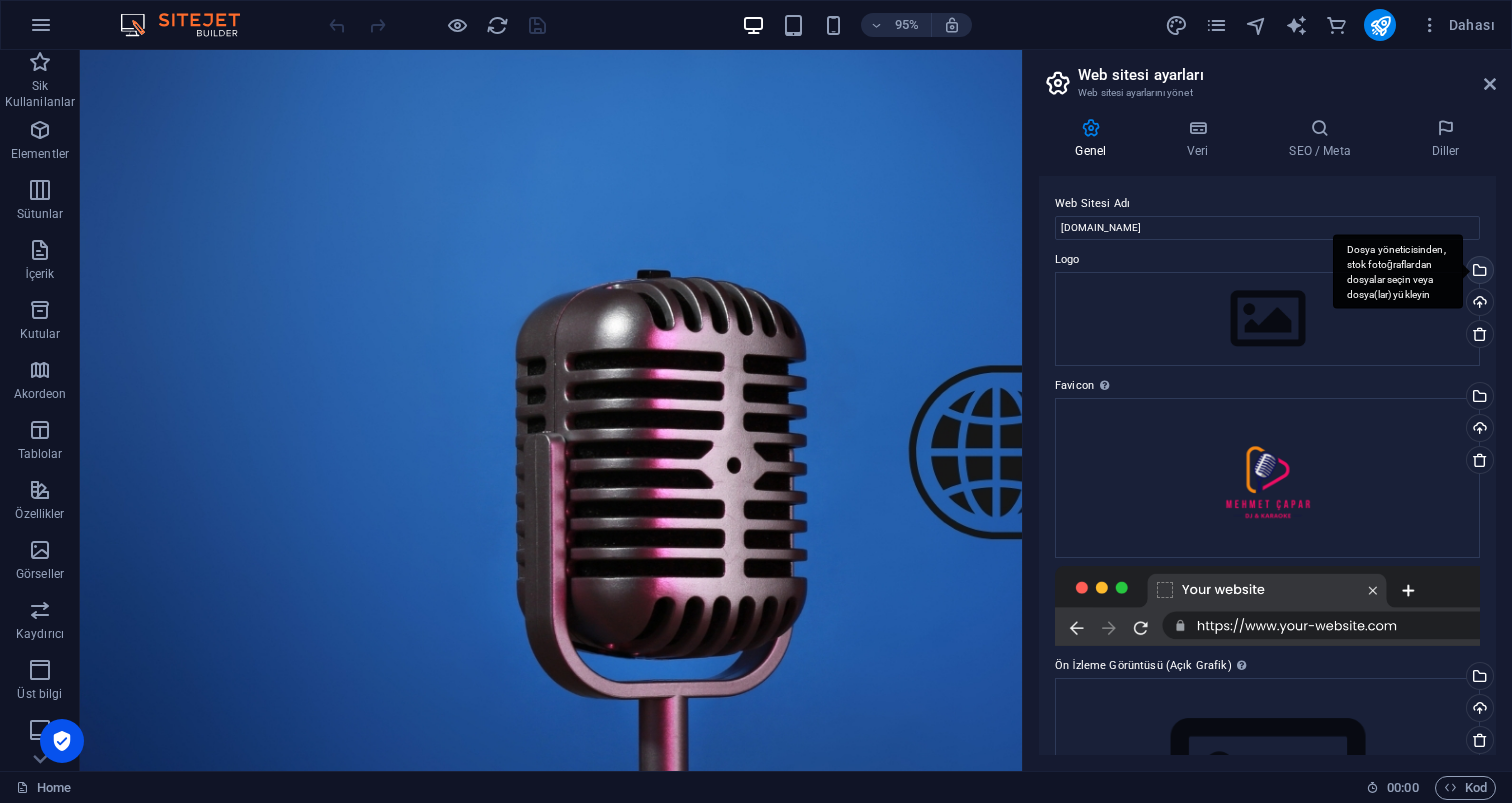 click on "Dosya yöneticisinden, stok fotoğraflardan dosyalar seçin veya dosya(lar) yükleyin" at bounding box center [1478, 272] 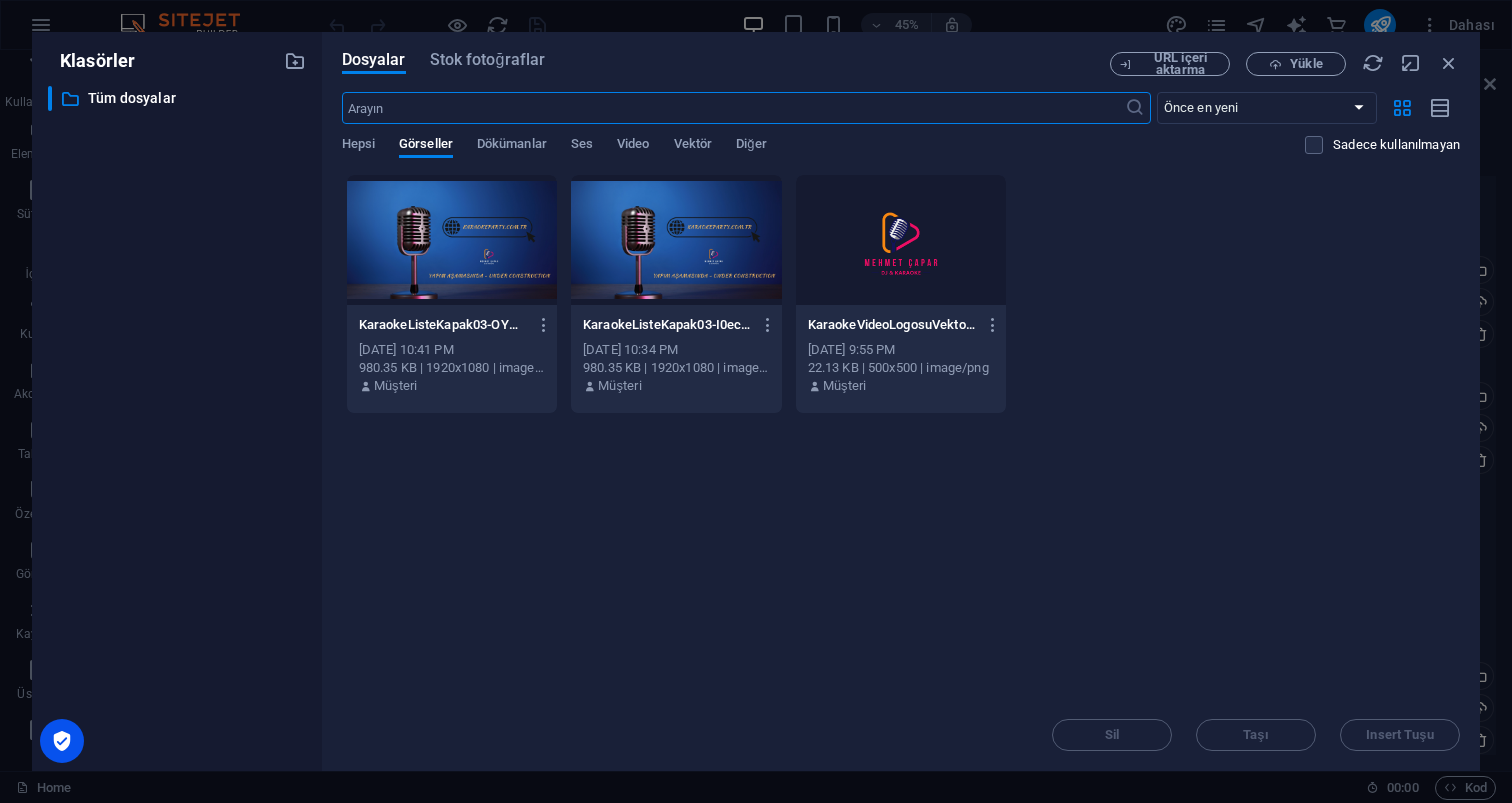 click at bounding box center [901, 240] 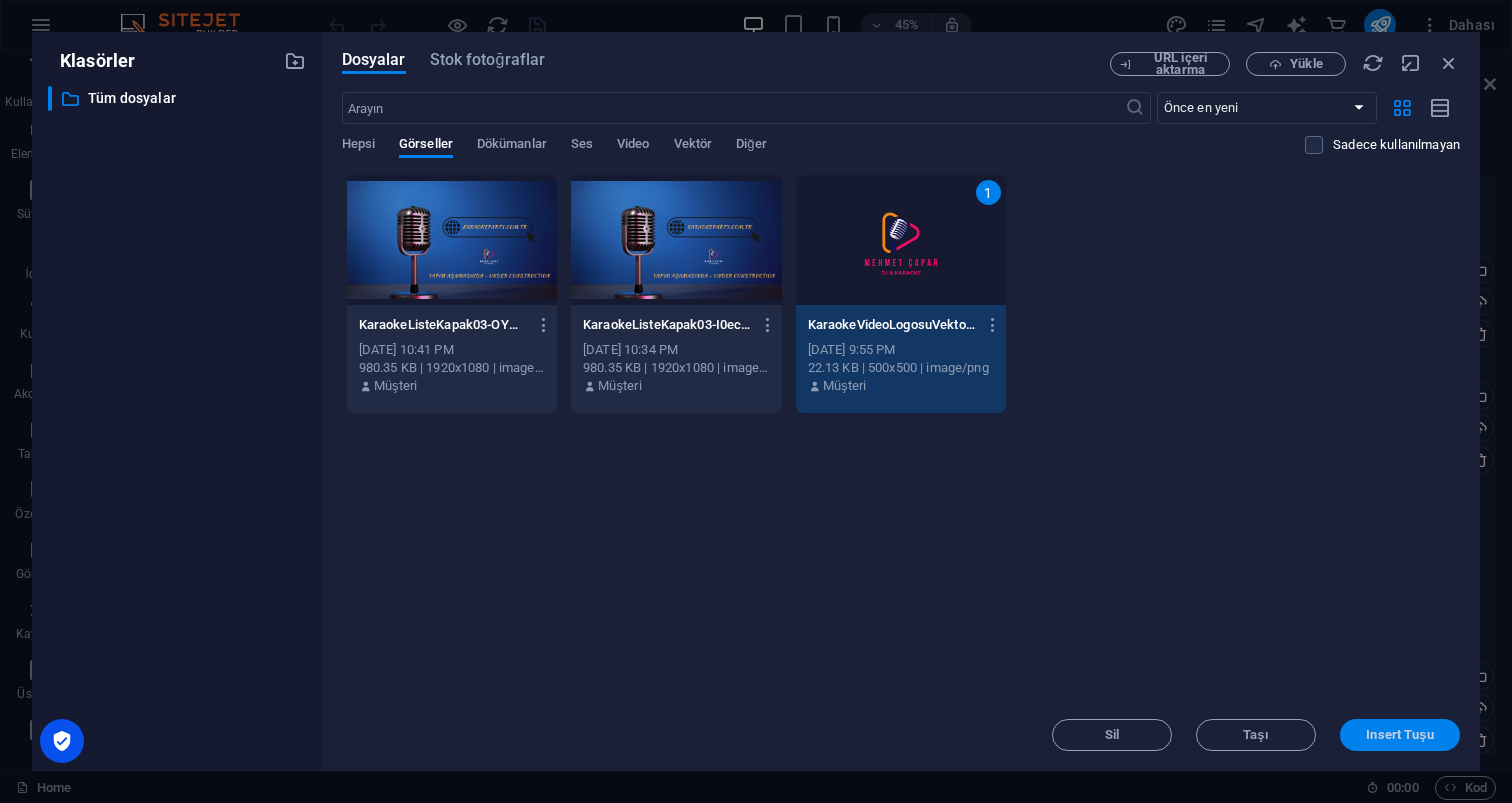 click on "Insert Tuşu" at bounding box center (1399, 735) 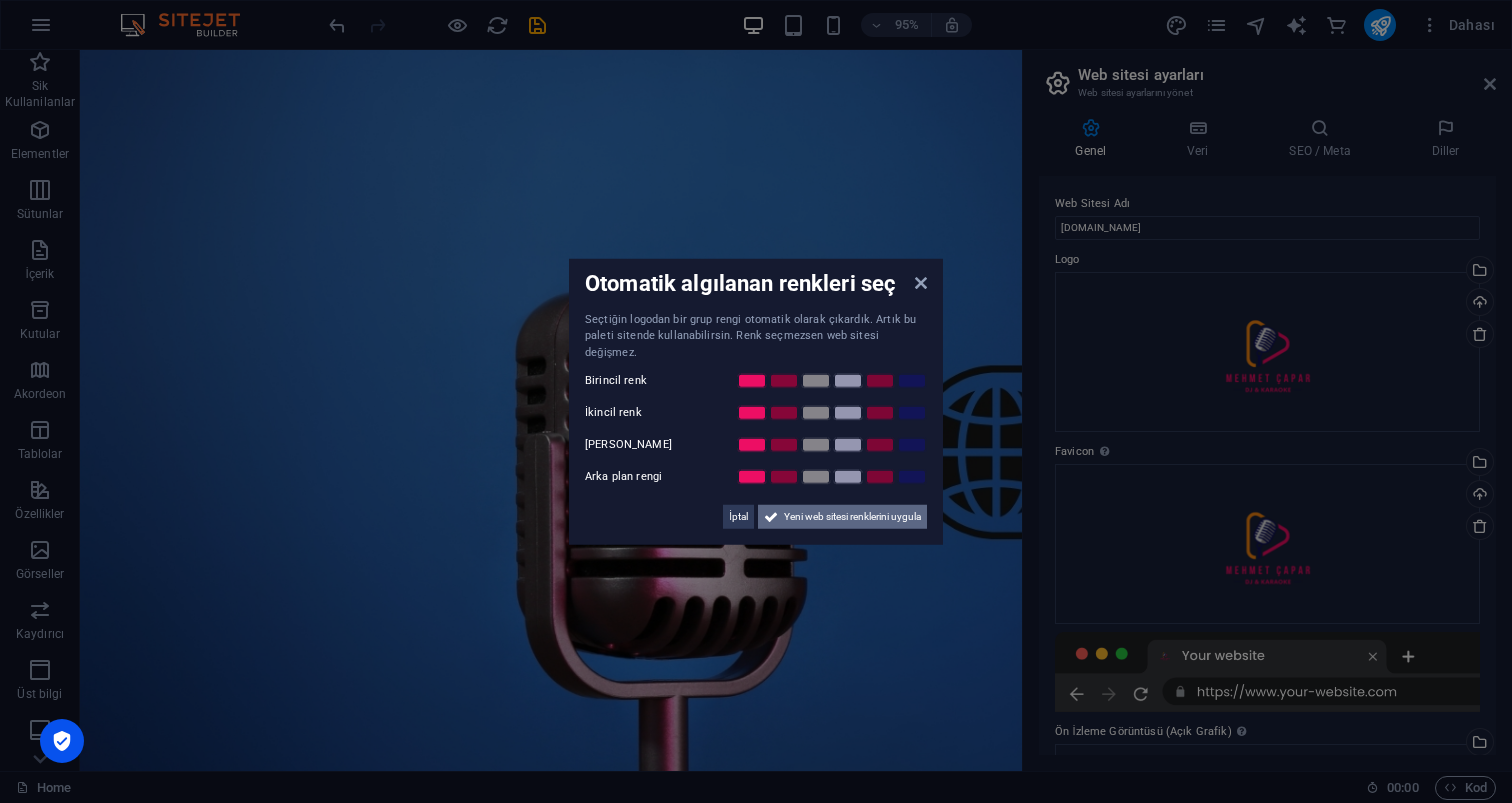click on "Yeni web sitesi renklerini uygula" at bounding box center (852, 517) 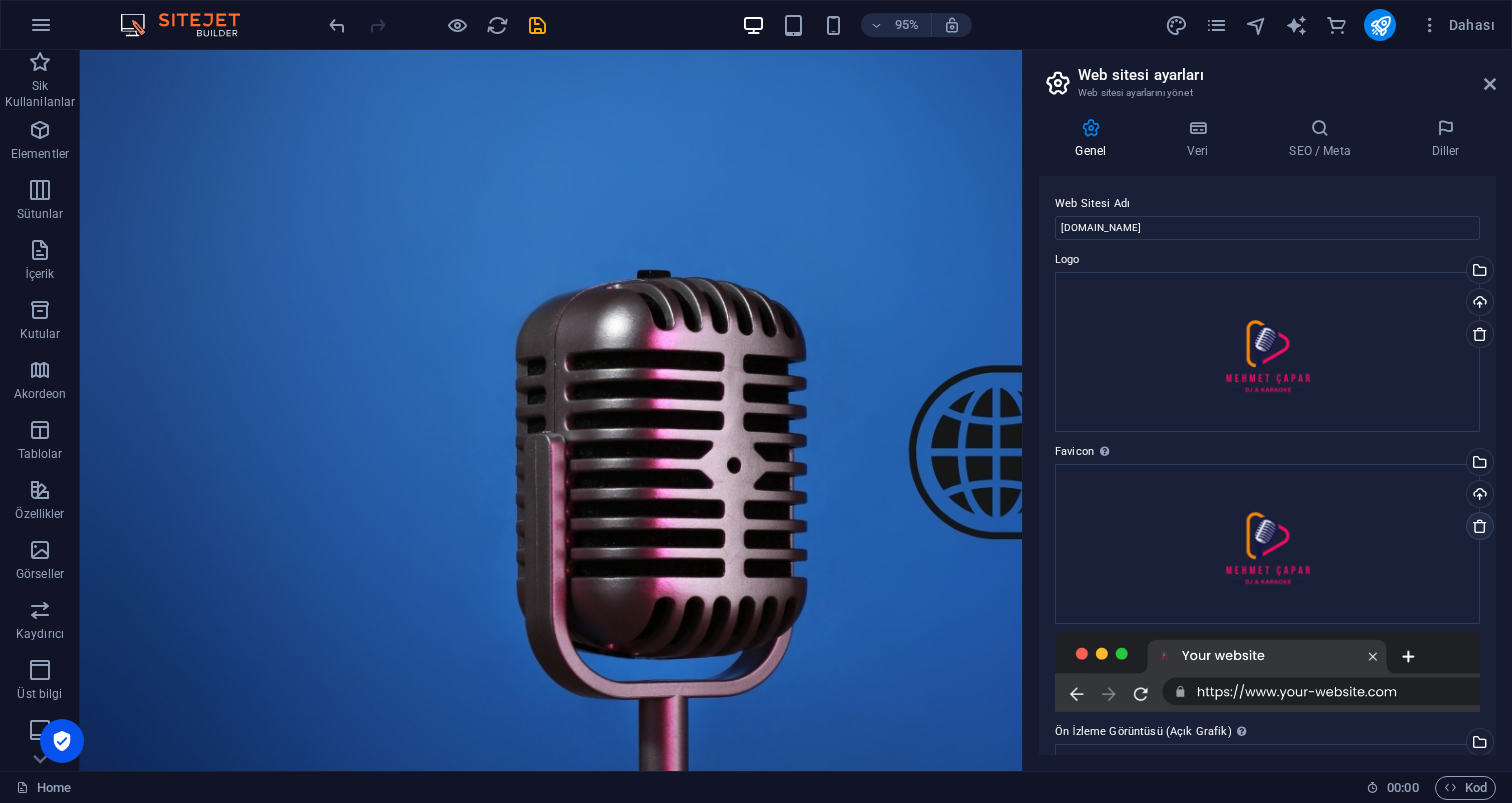 click at bounding box center [1480, 526] 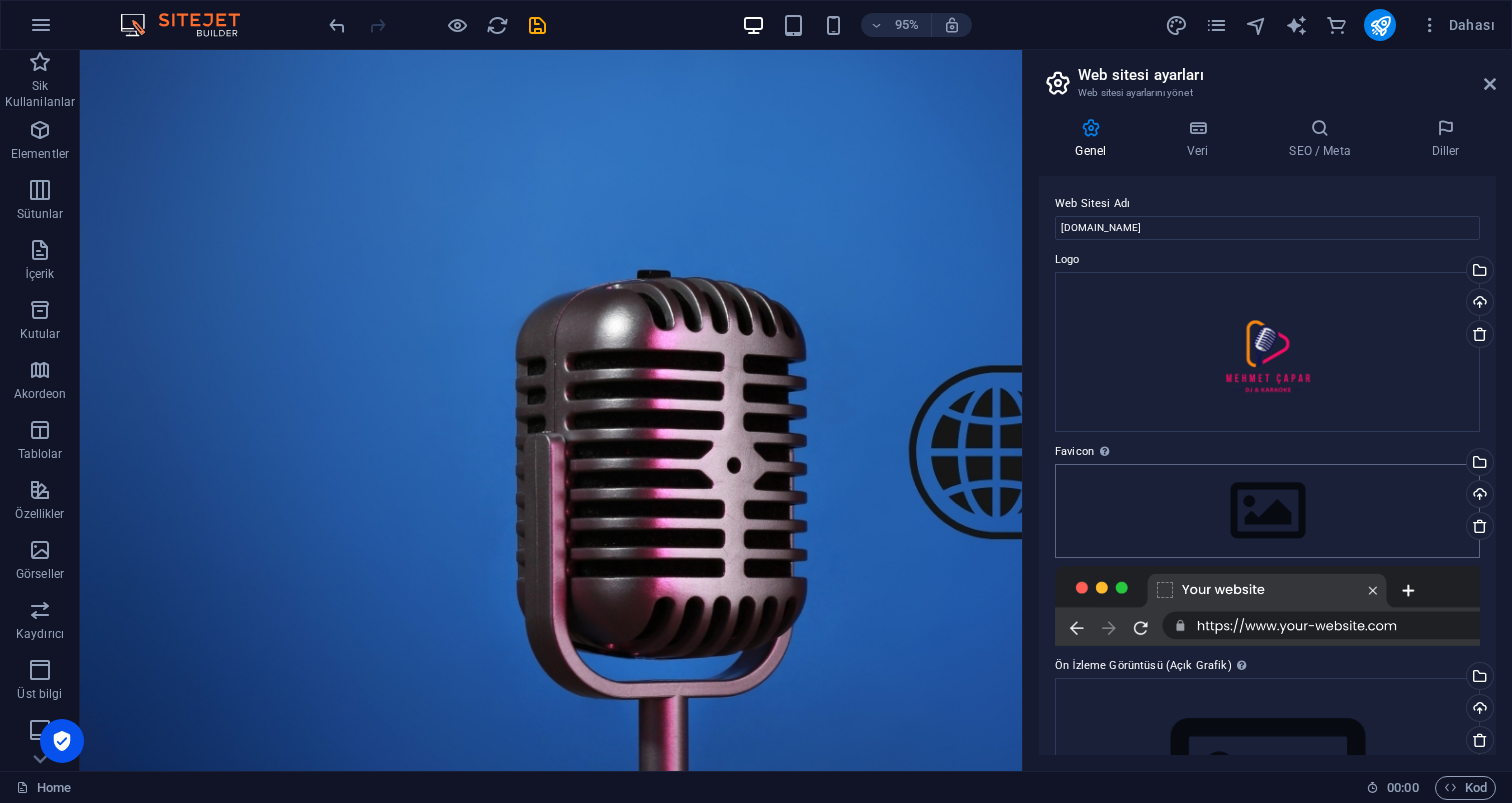 scroll, scrollTop: 0, scrollLeft: 0, axis: both 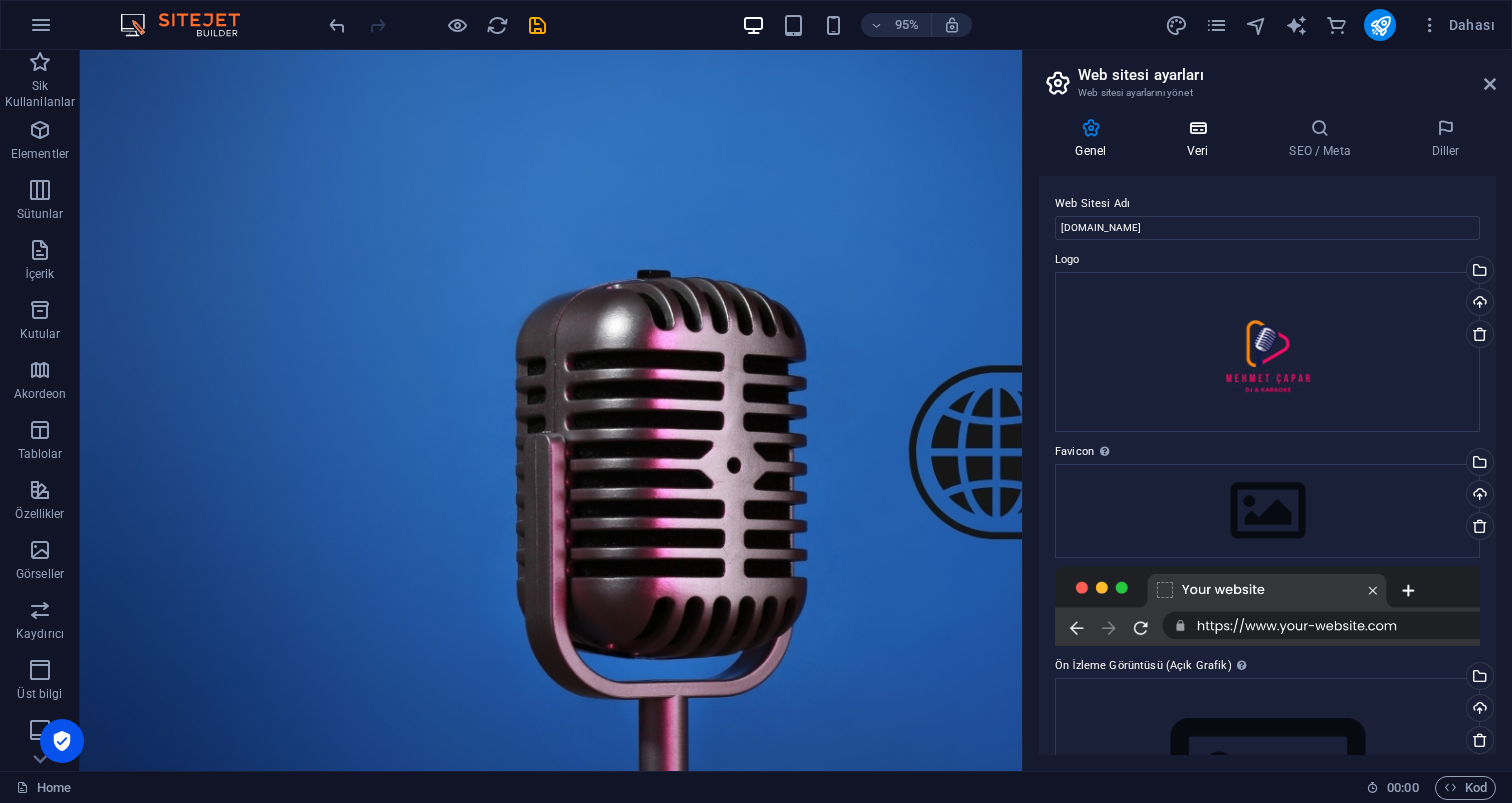 click at bounding box center (1198, 128) 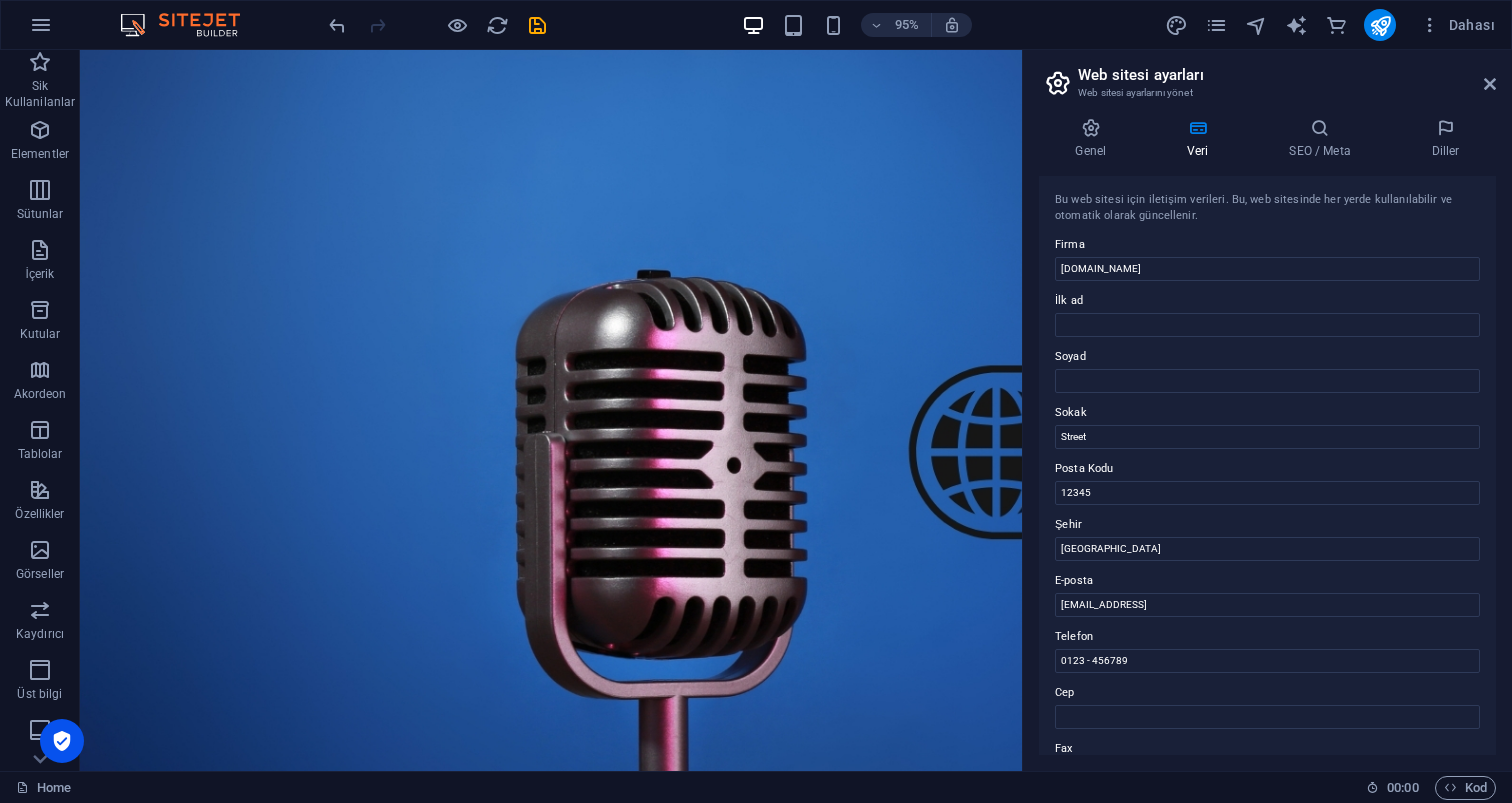 scroll, scrollTop: 0, scrollLeft: 0, axis: both 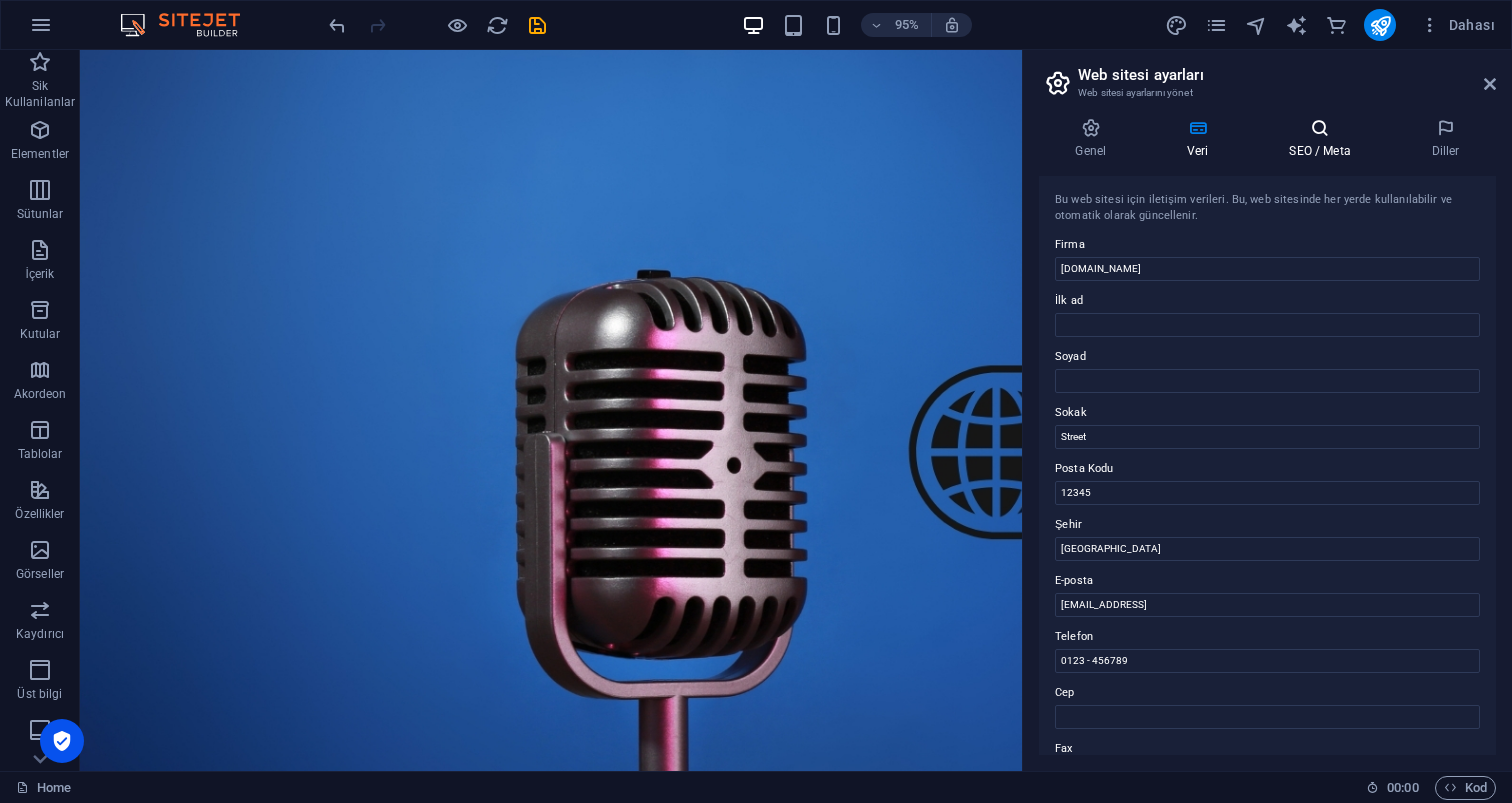 click at bounding box center [1320, 128] 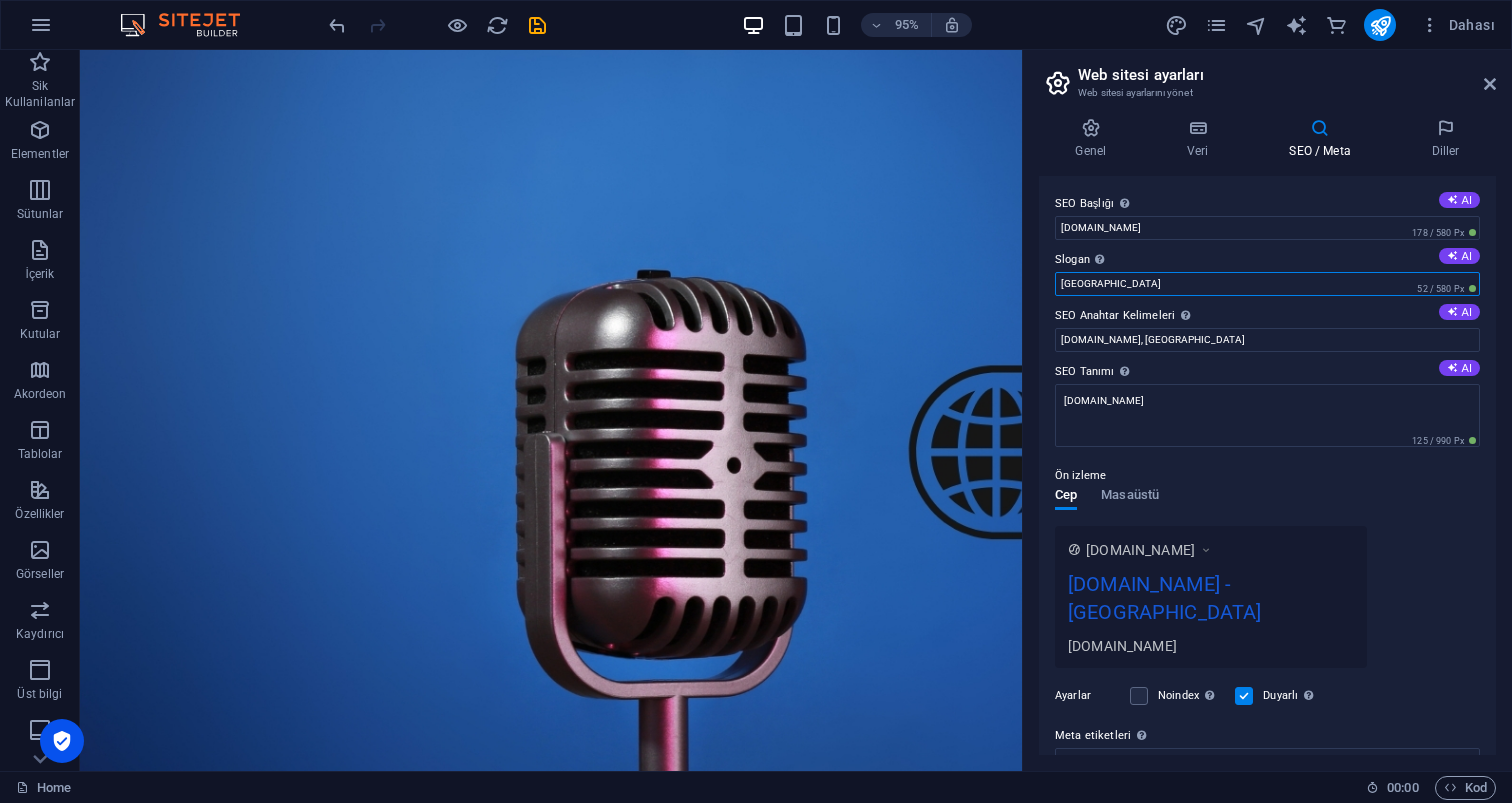 drag, startPoint x: 1368, startPoint y: 339, endPoint x: 895, endPoint y: 284, distance: 476.18695 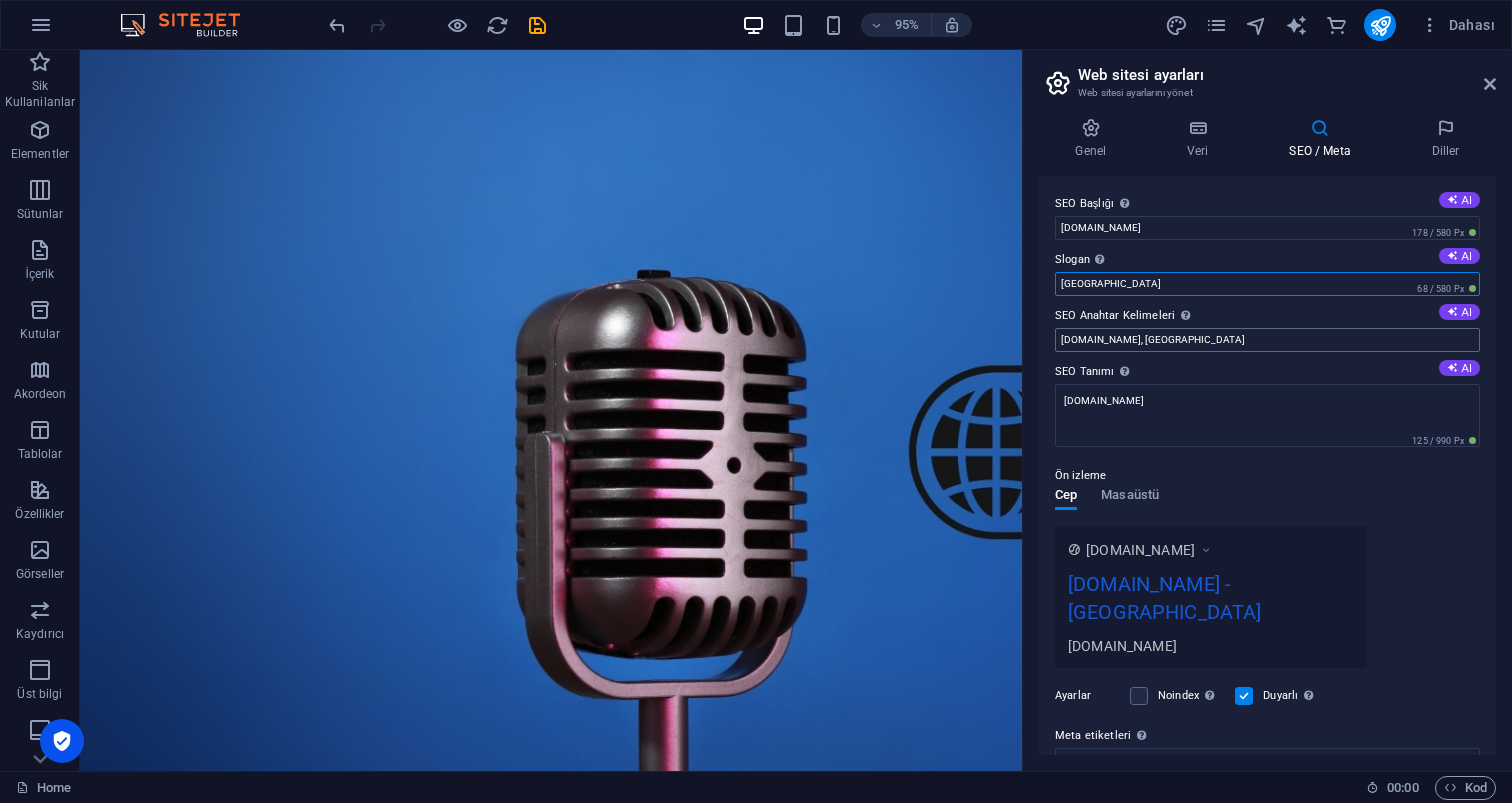 type on "Antalya" 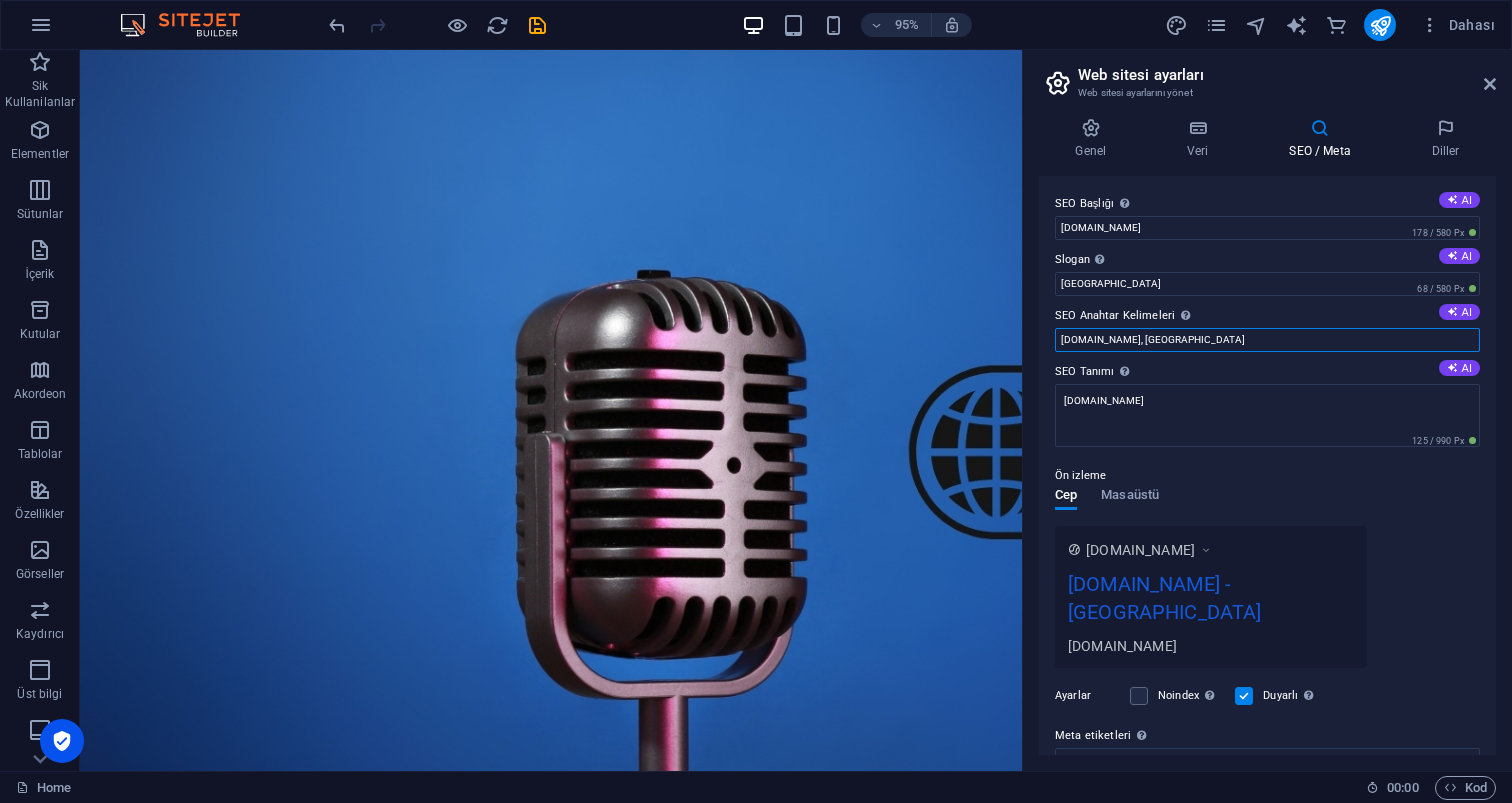 click on "karaokeparty.com.tr, Berlin" at bounding box center (1267, 340) 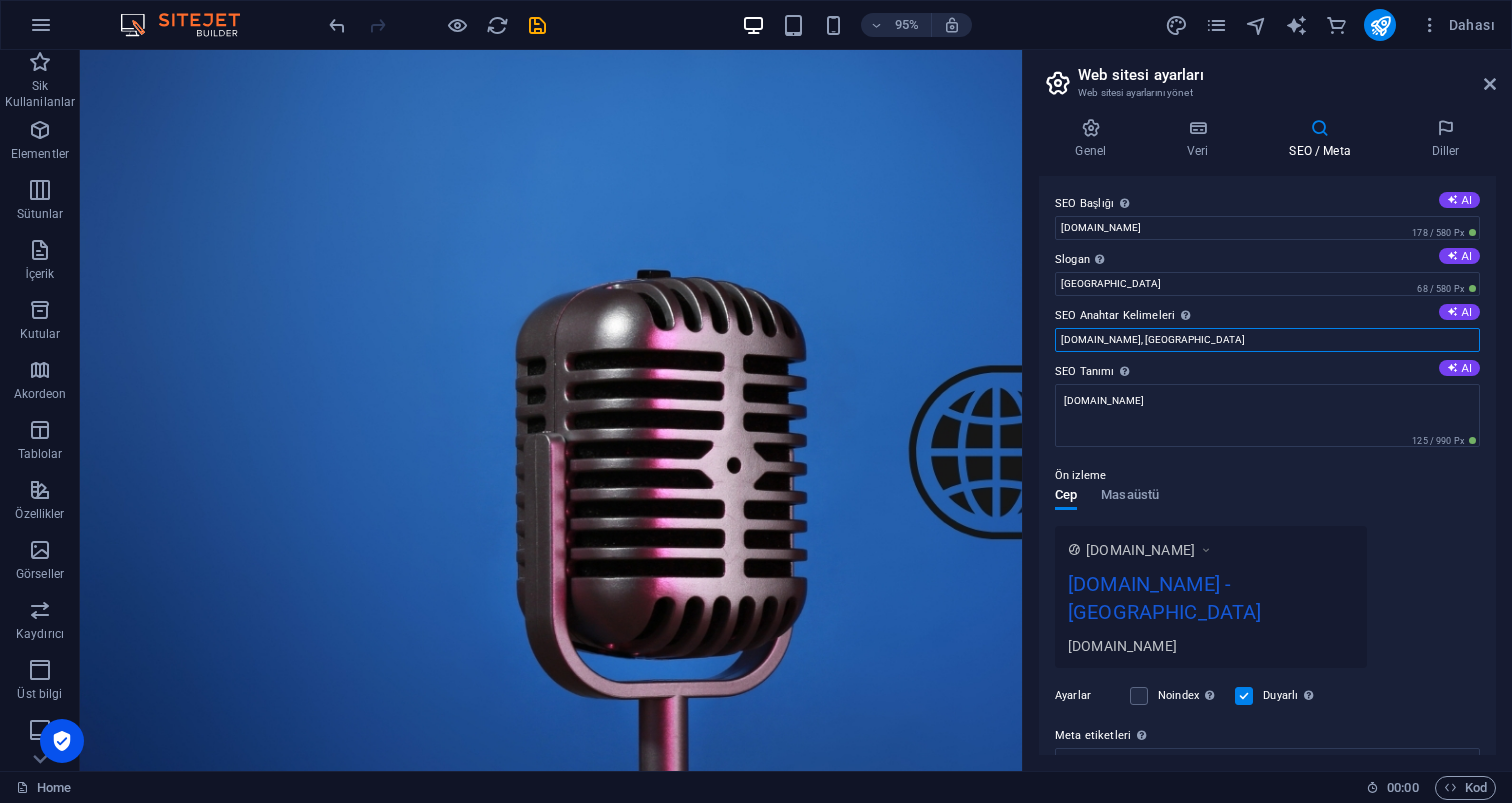 scroll, scrollTop: 0, scrollLeft: 0, axis: both 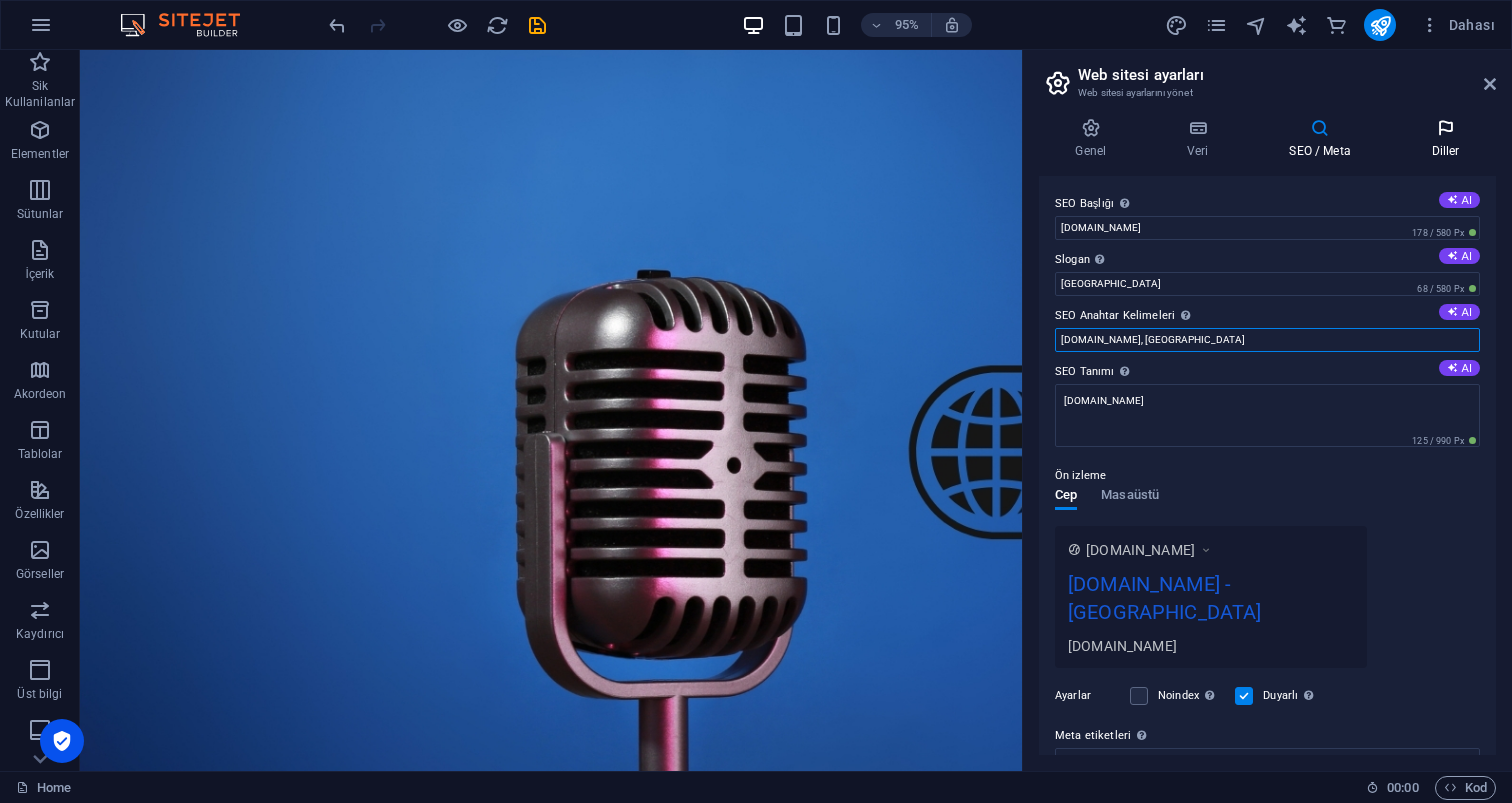 type on "karaokeparty.com.tr, Antalya" 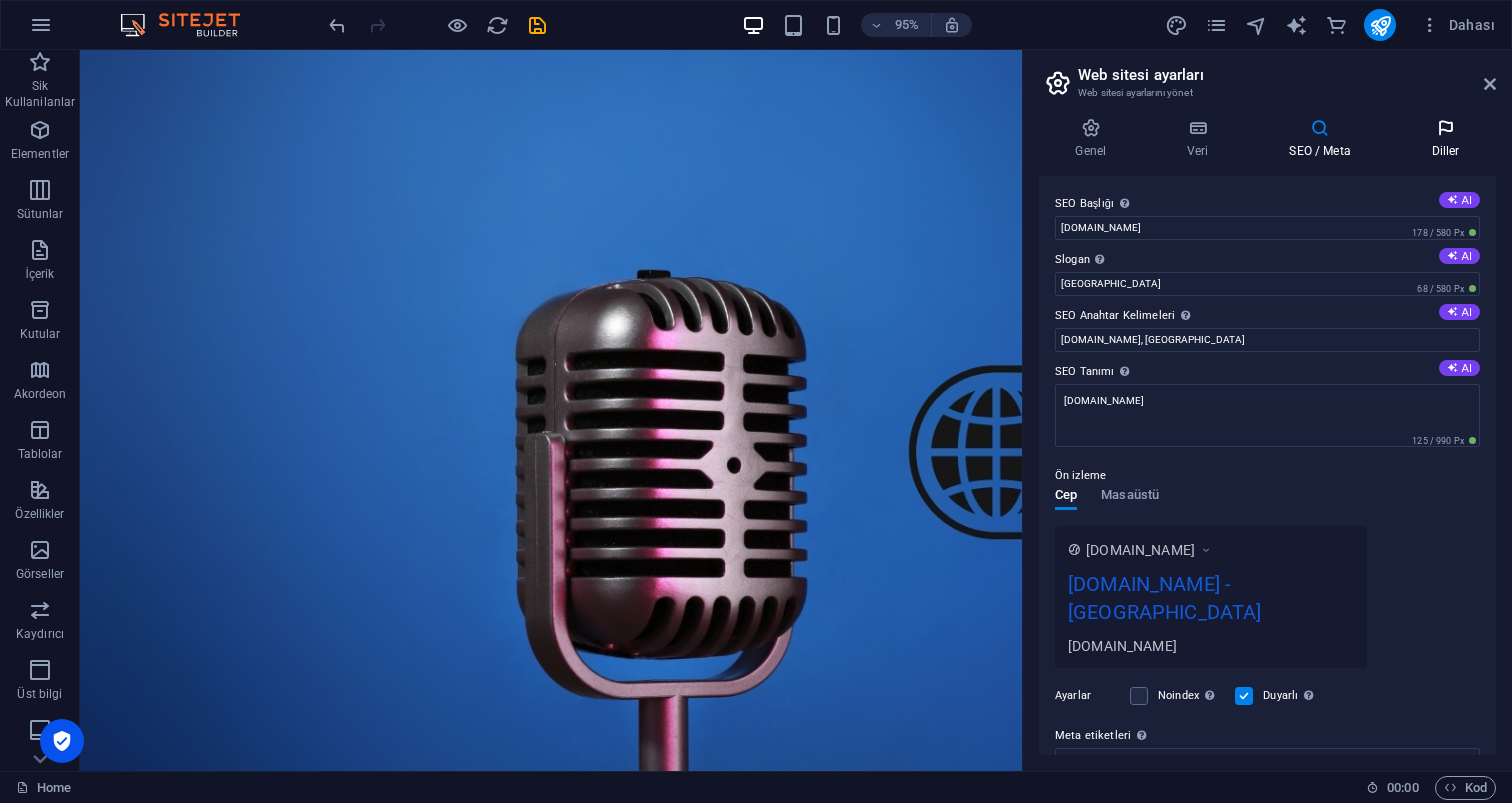 click at bounding box center (1445, 128) 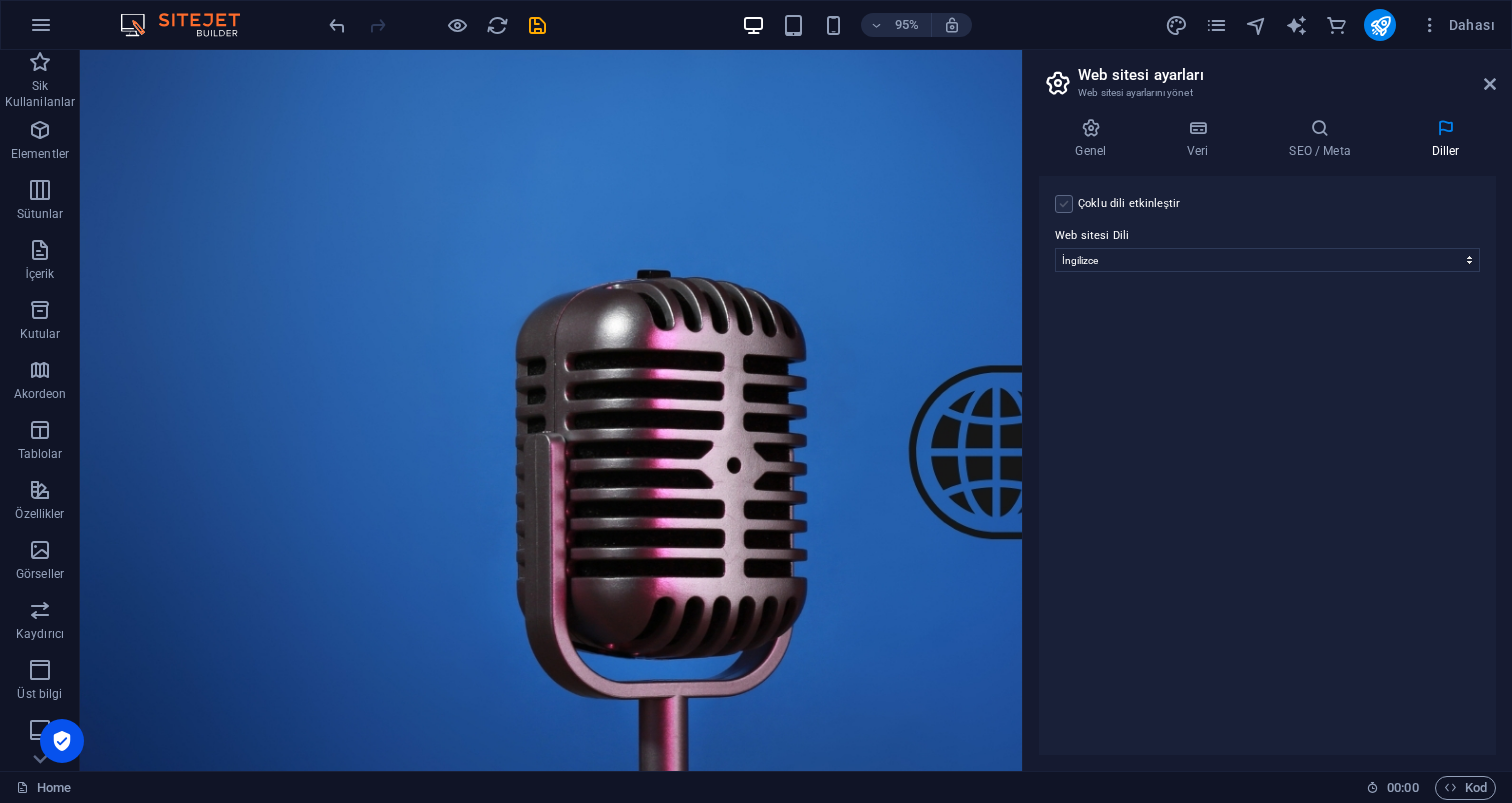 click at bounding box center (1064, 204) 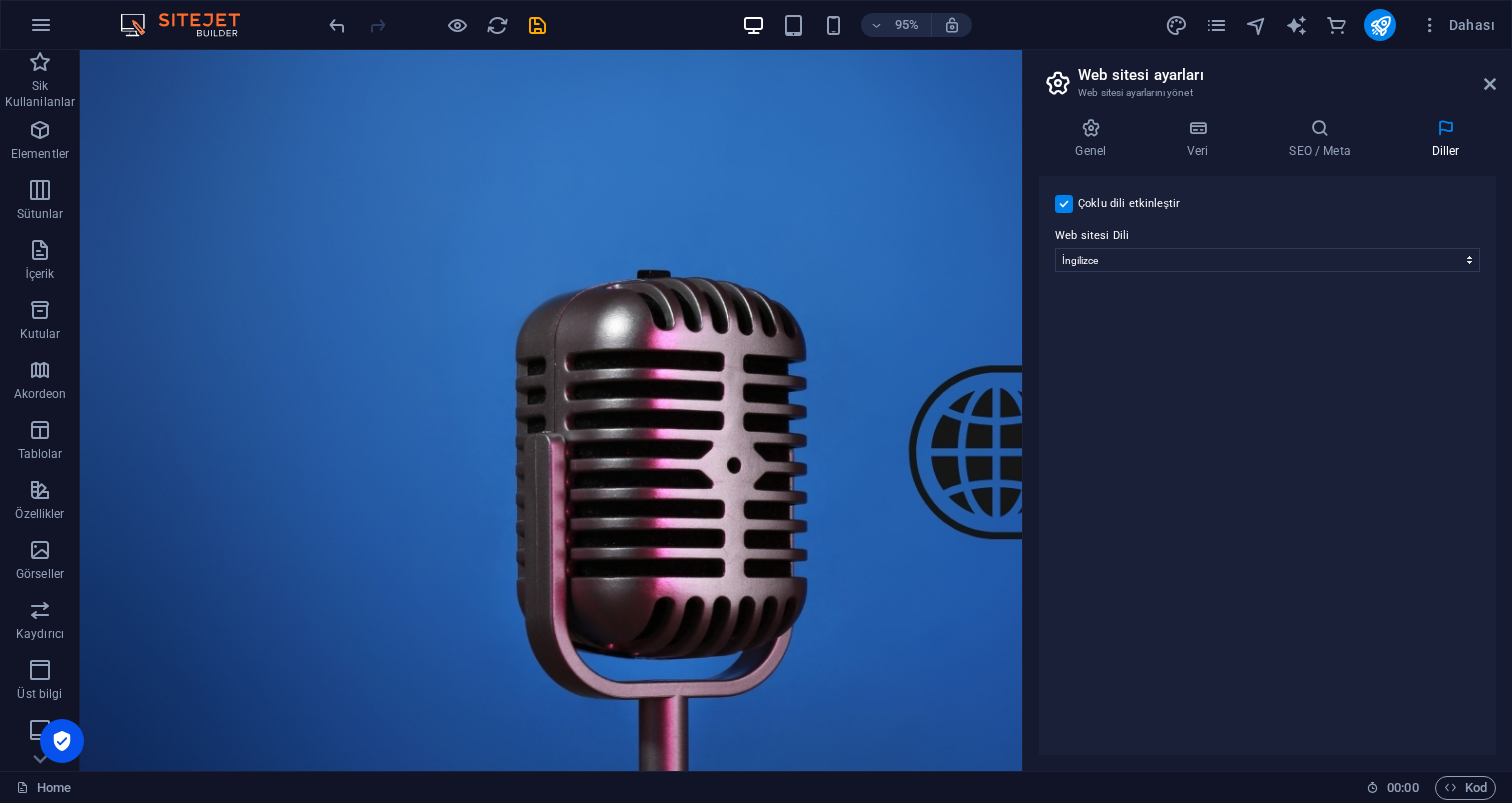 select 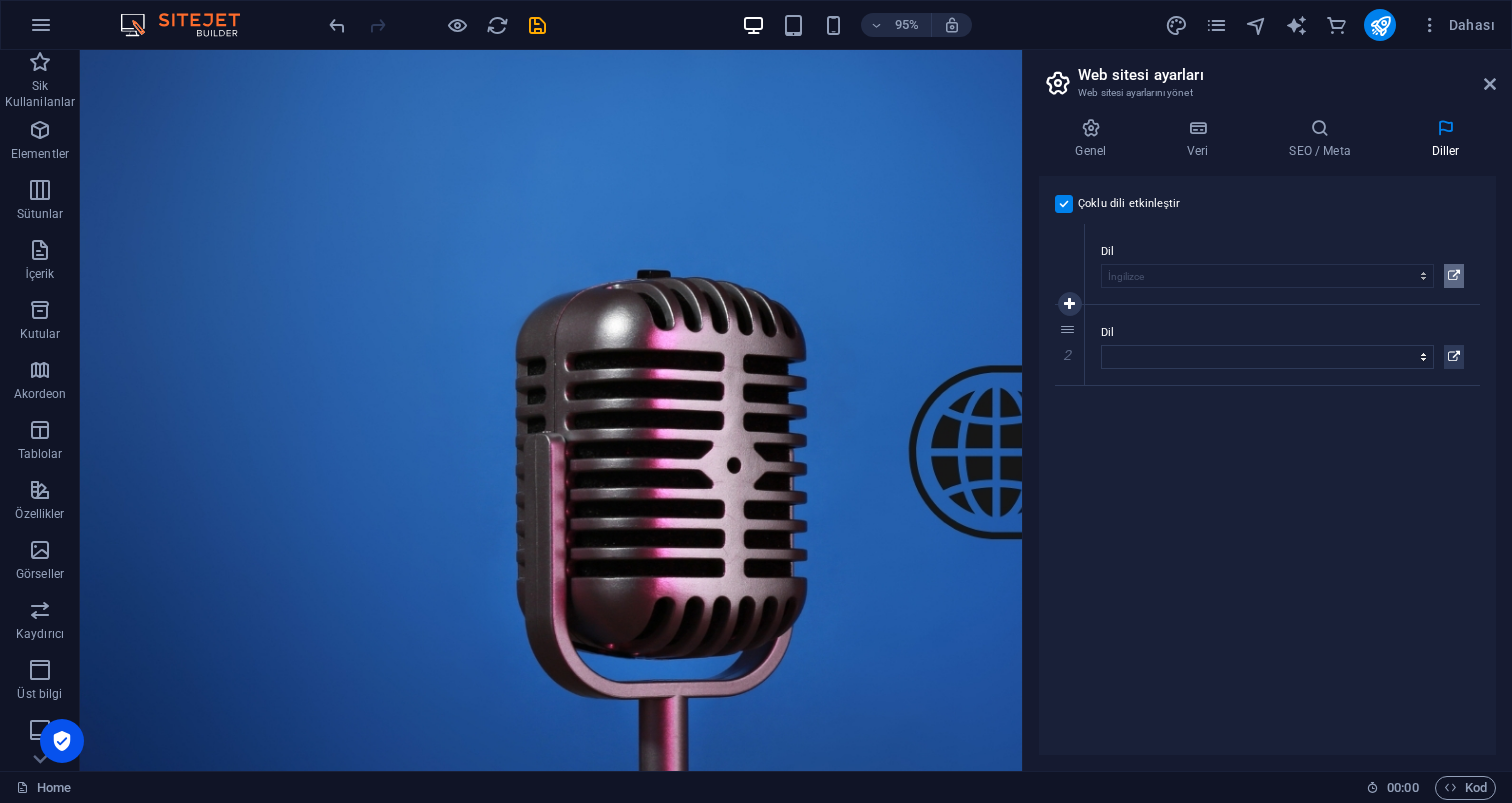 click at bounding box center (1454, 276) 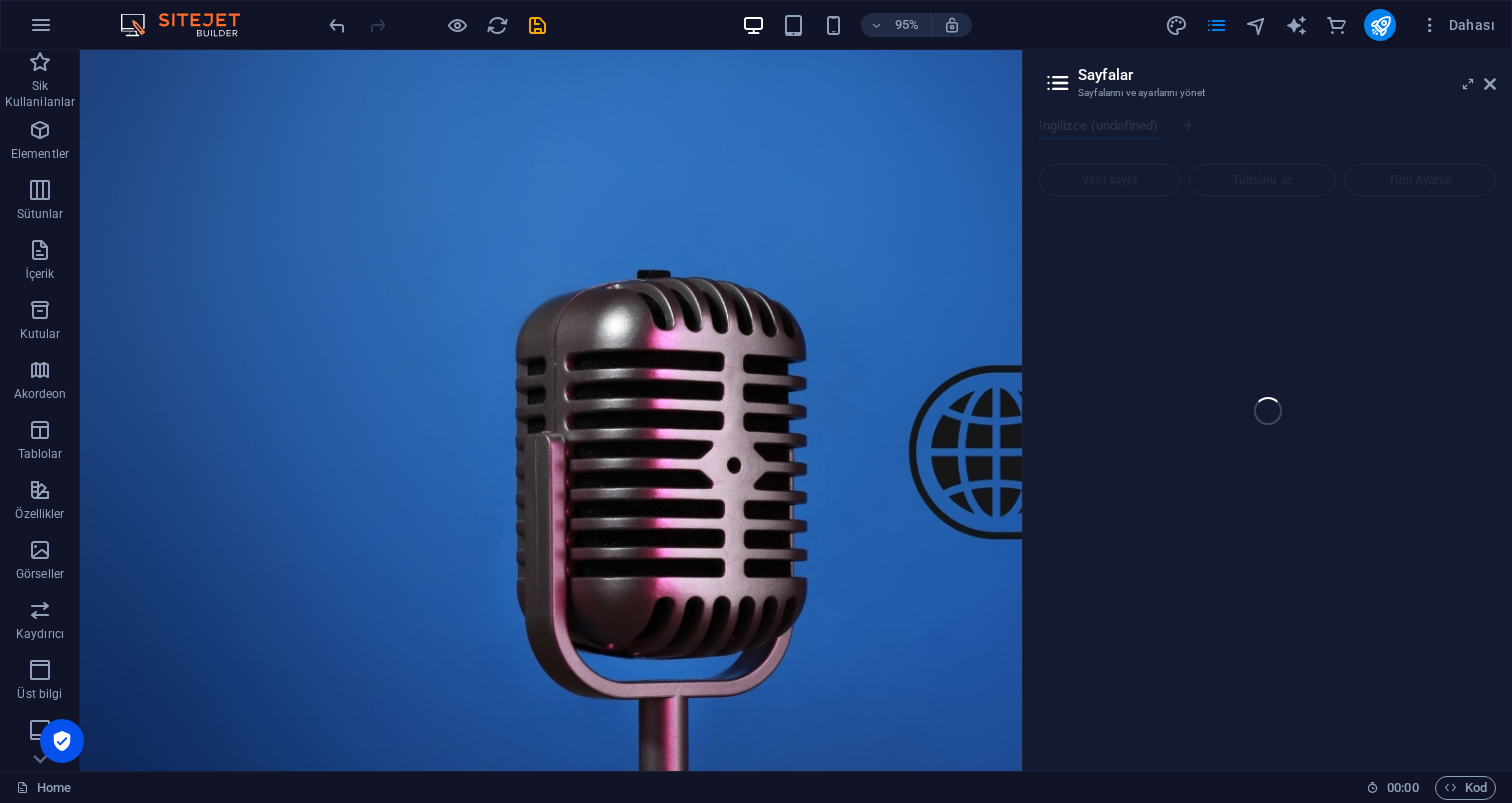 click on "Home Sik Kullanilanlar Elementler Sütunlar İçerik Kutular Akordeon Tablolar Özellikler Görseller Kaydırıcı Üst bilgi Alt Bigi Formlar Pazarlama Koleksiyonlar Ticaret
Mevcut içeriği değiştirmek için buraya sürükleyin. Yeni bir element oluşturmak istiyorsanız “Ctrl” tuşuna basın.
İmaj 95% Dahası Home 00 : 00 Kod Sayfalar Sayfalarını ve ayarlarını yönet İngilizce (undefined) Yeni sayfa Tümünü aç Tüm Ayarlar" at bounding box center [756, 410] 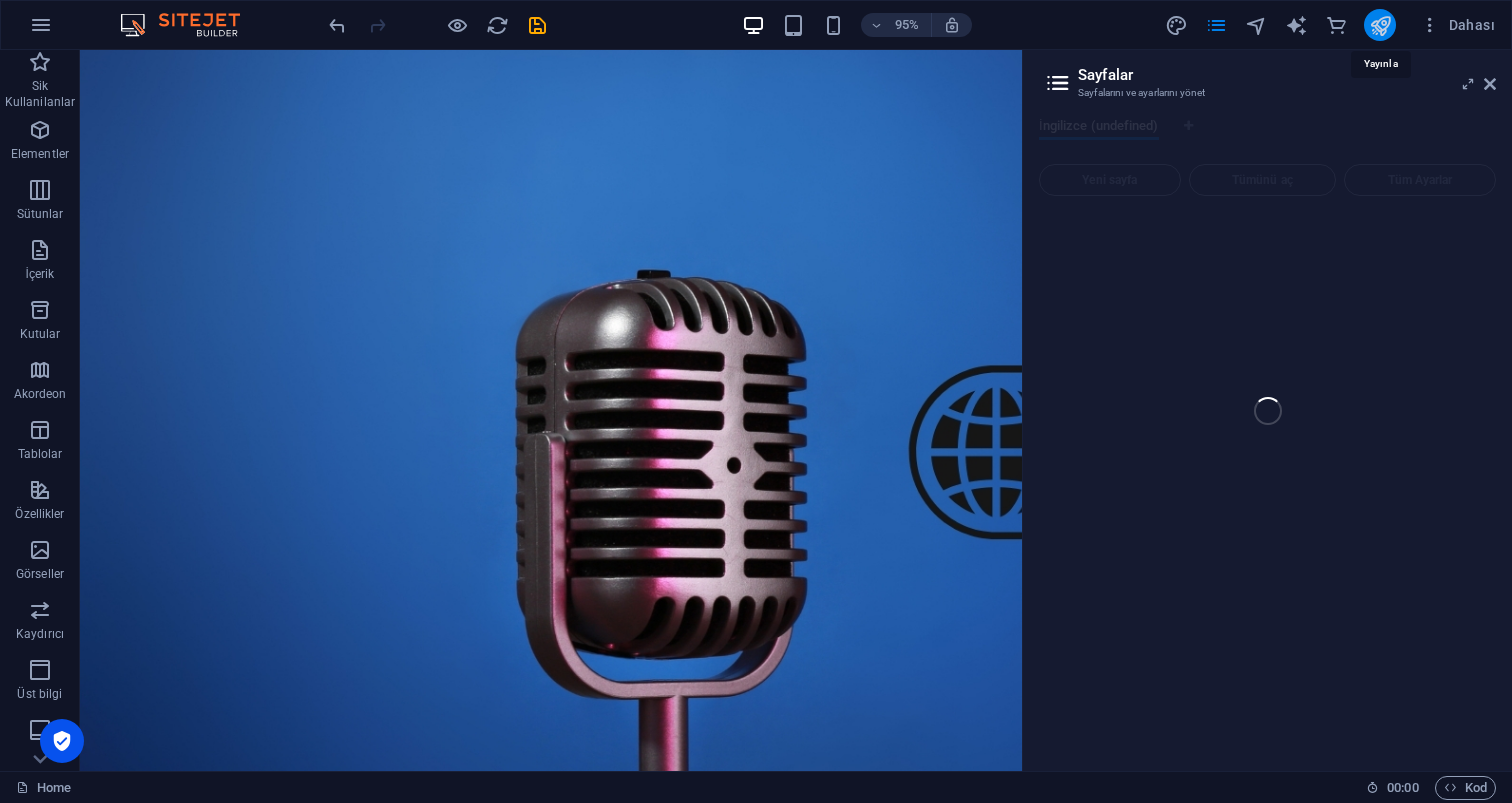 click at bounding box center (1380, 25) 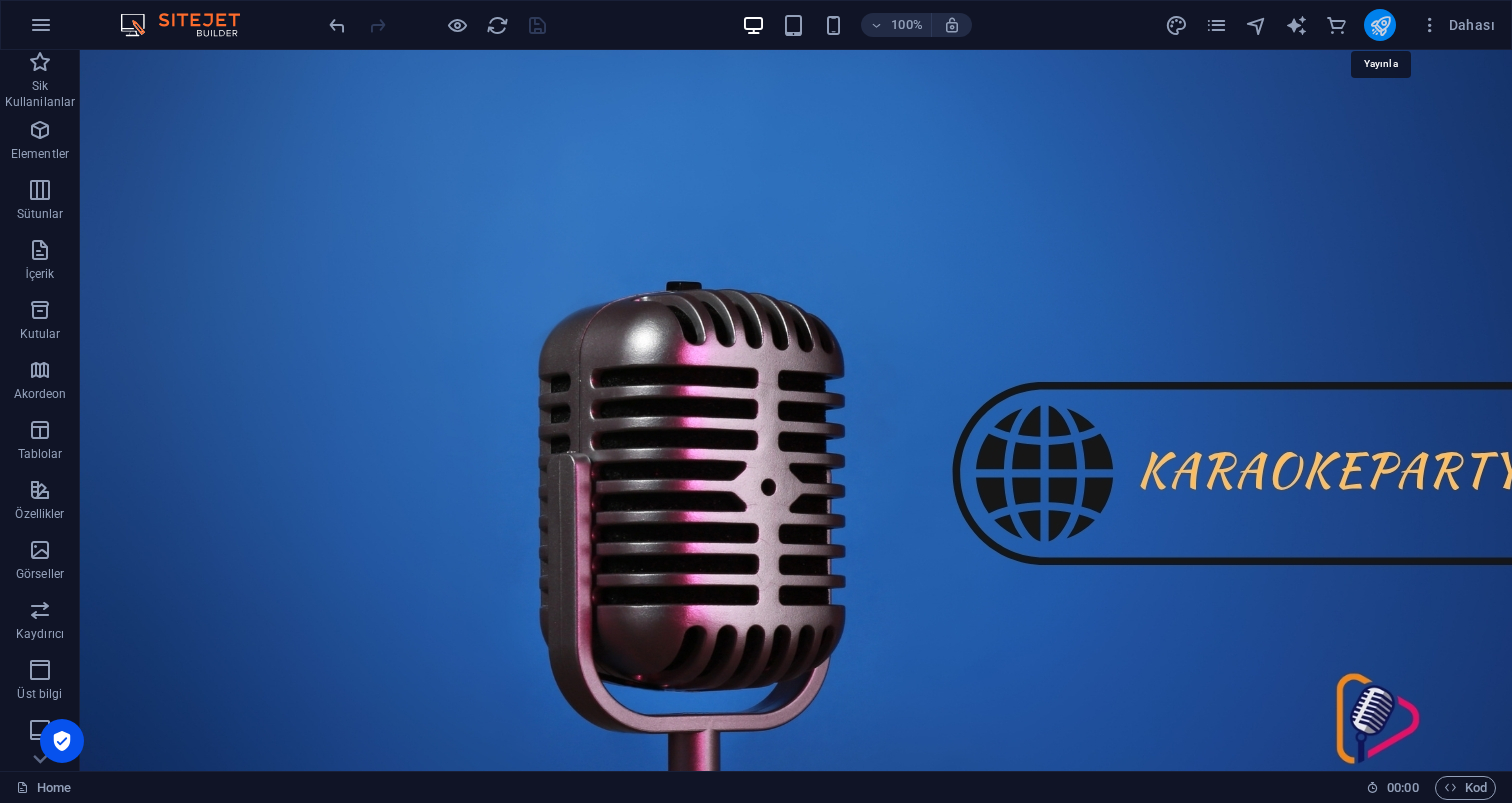click at bounding box center [1380, 25] 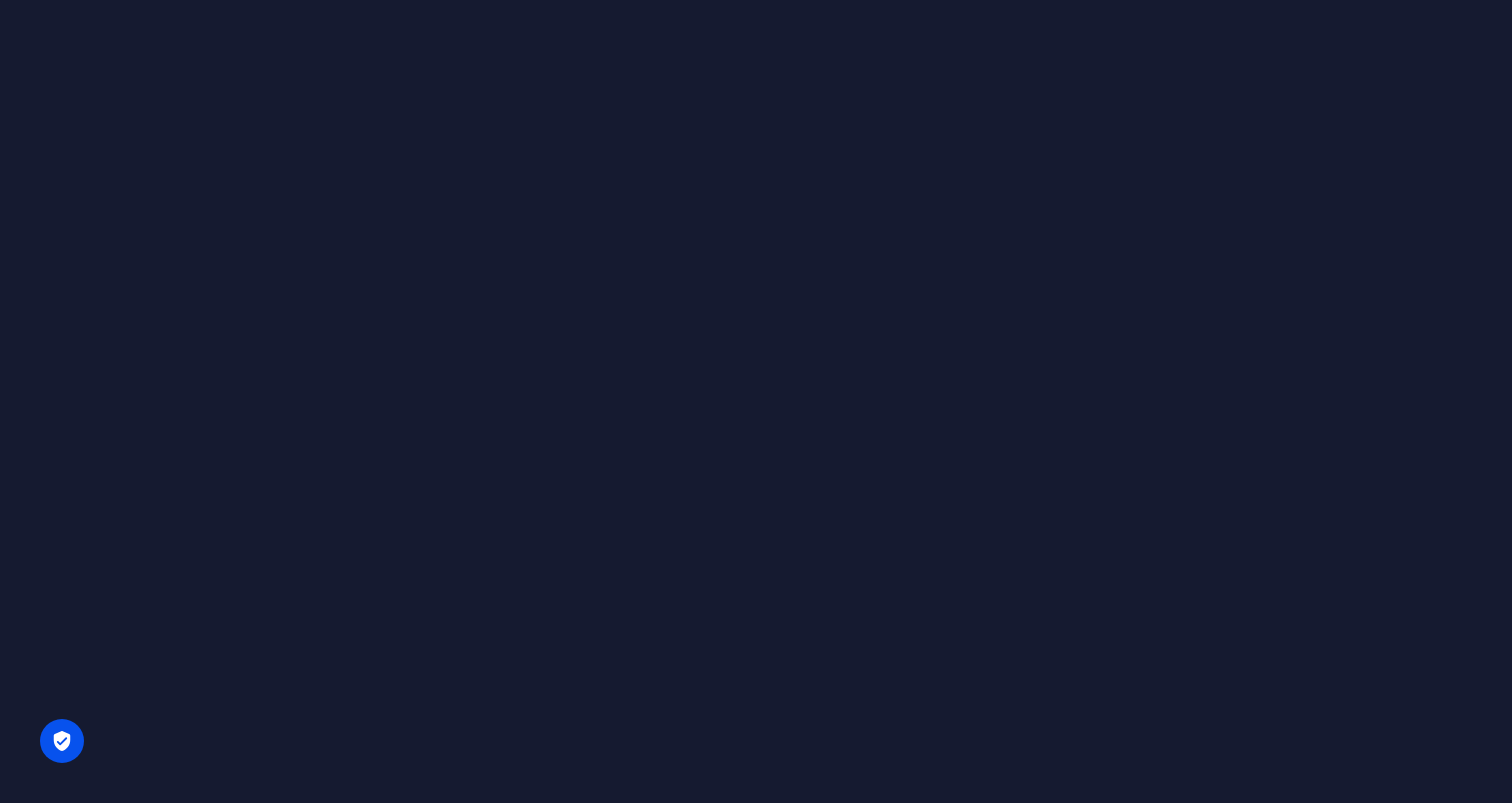 scroll, scrollTop: 0, scrollLeft: 0, axis: both 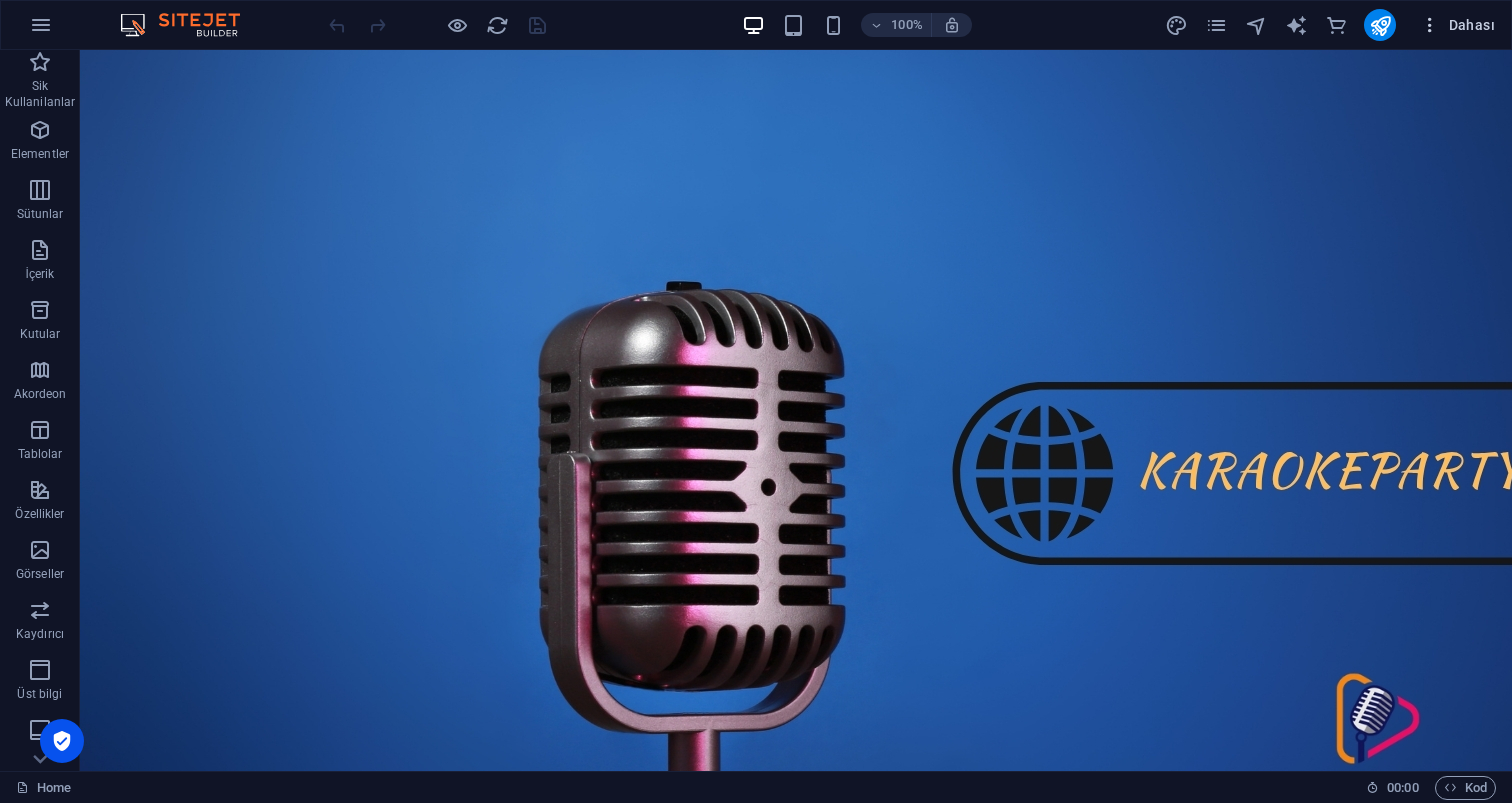 click on "Dahası" at bounding box center [1457, 25] 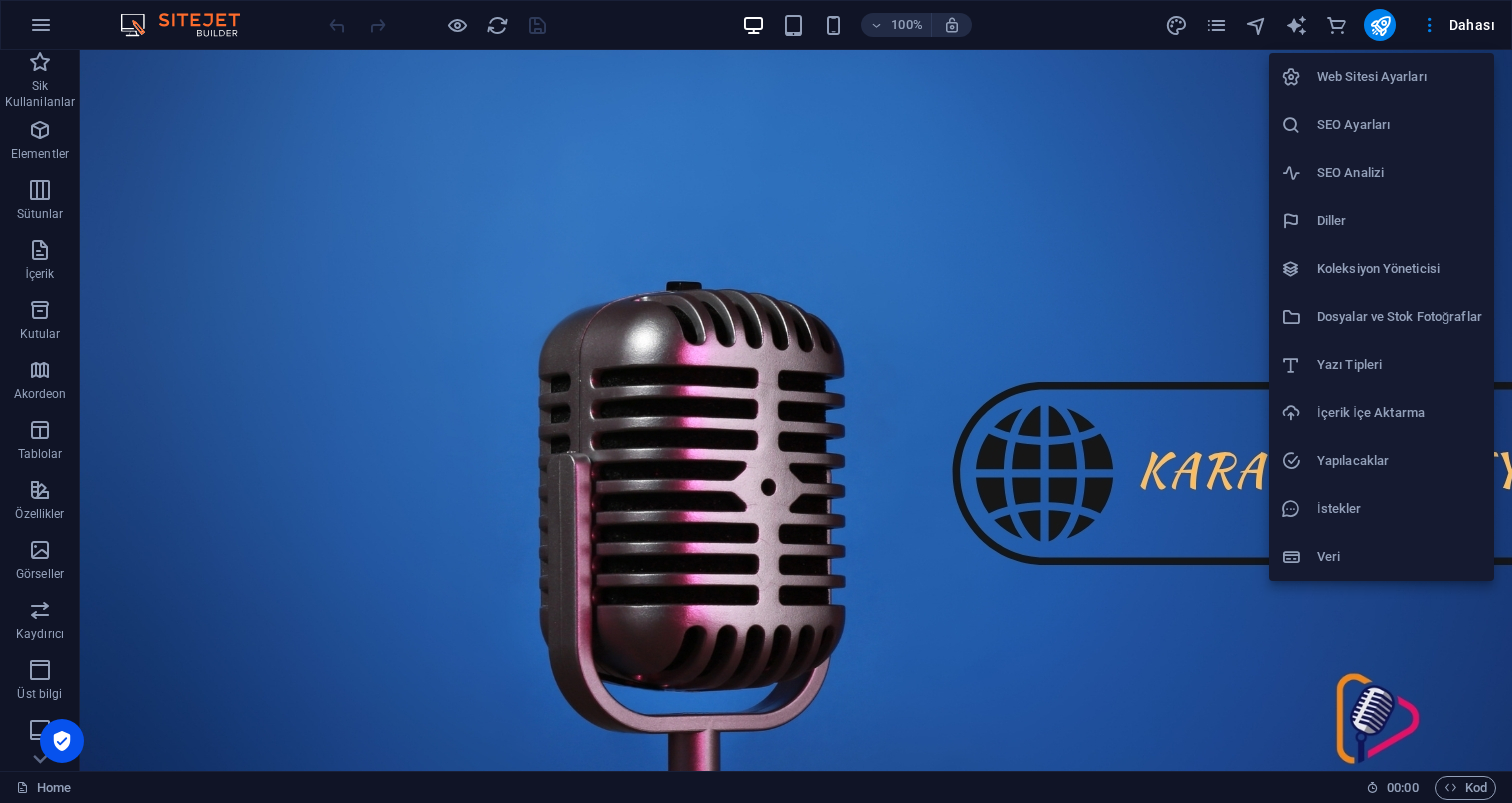 click on "Web Sitesi Ayarları" at bounding box center [1399, 77] 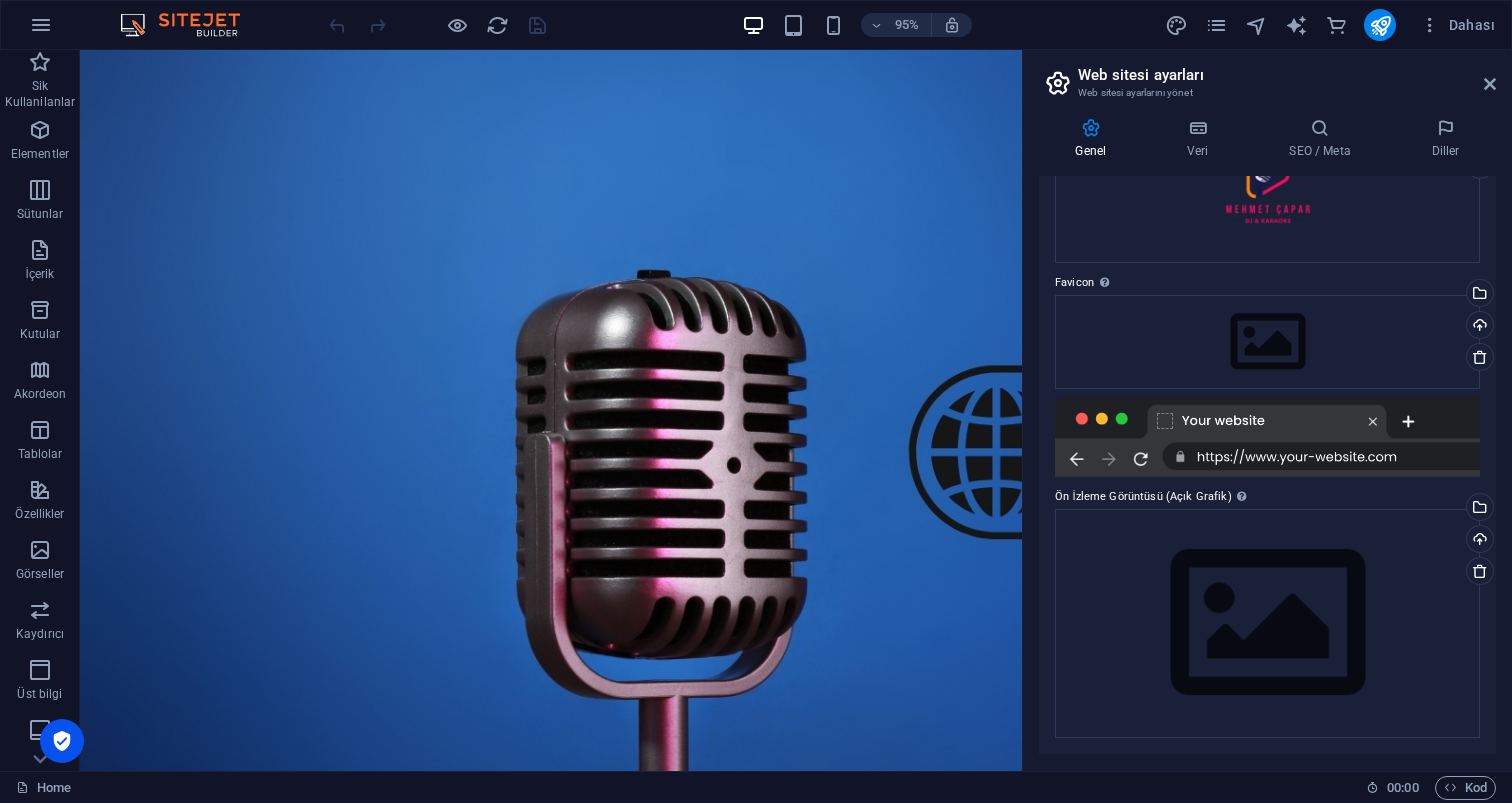 scroll, scrollTop: 168, scrollLeft: 0, axis: vertical 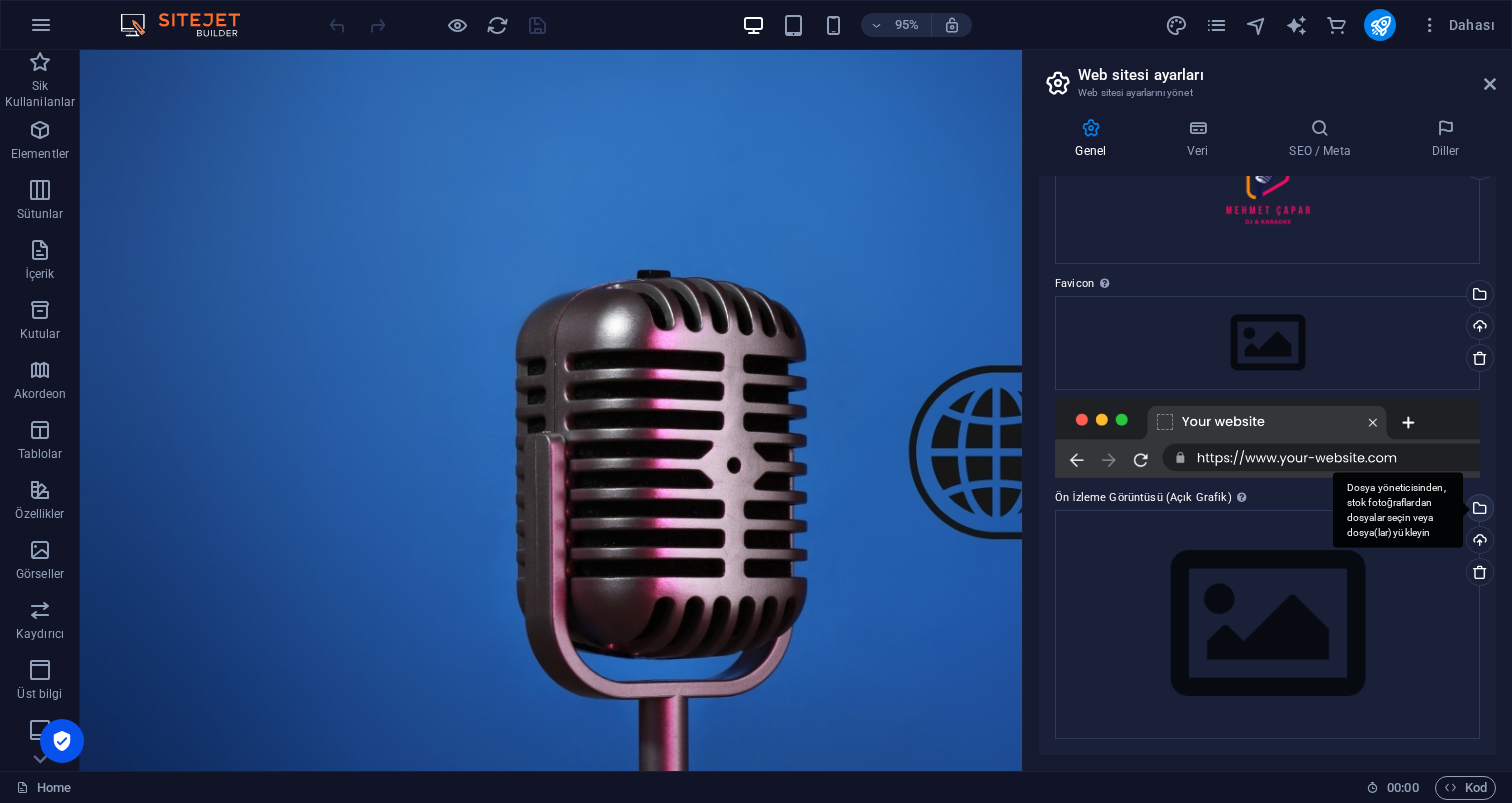 click on "Dosya yöneticisinden, stok fotoğraflardan dosyalar seçin veya dosya(lar) yükleyin" at bounding box center (1478, 510) 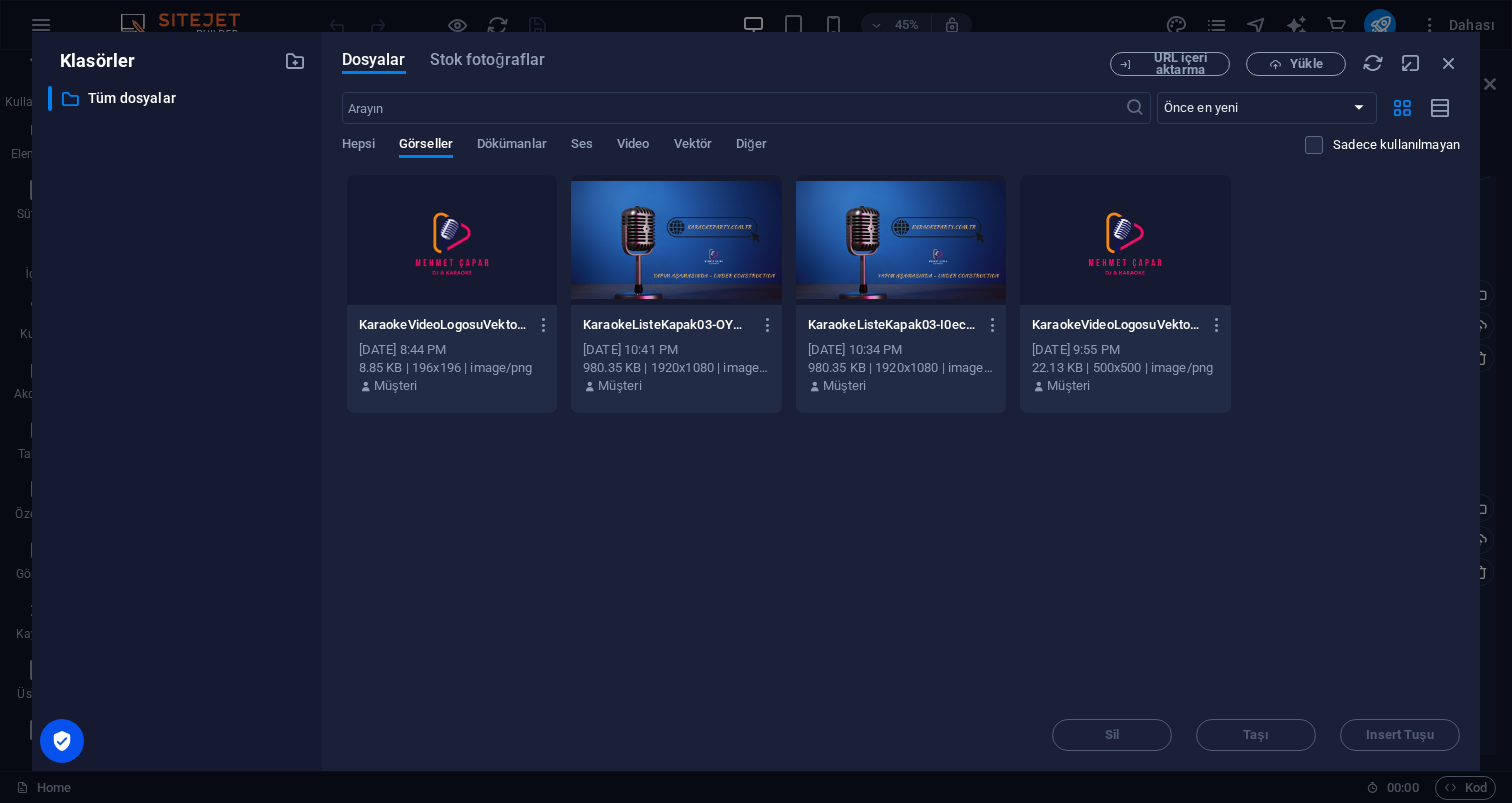 click at bounding box center (901, 240) 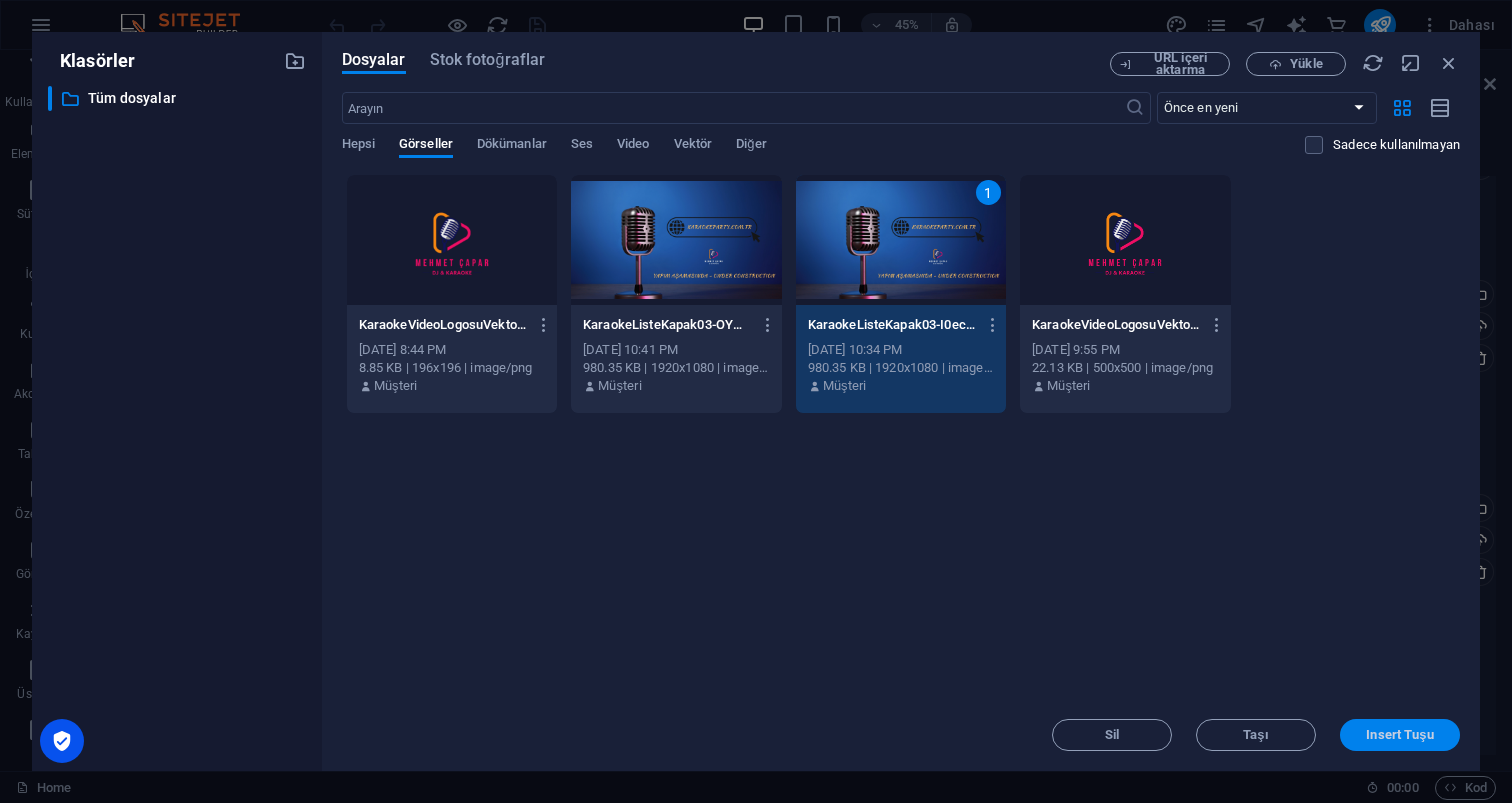 click on "Insert Tuşu" at bounding box center [1399, 735] 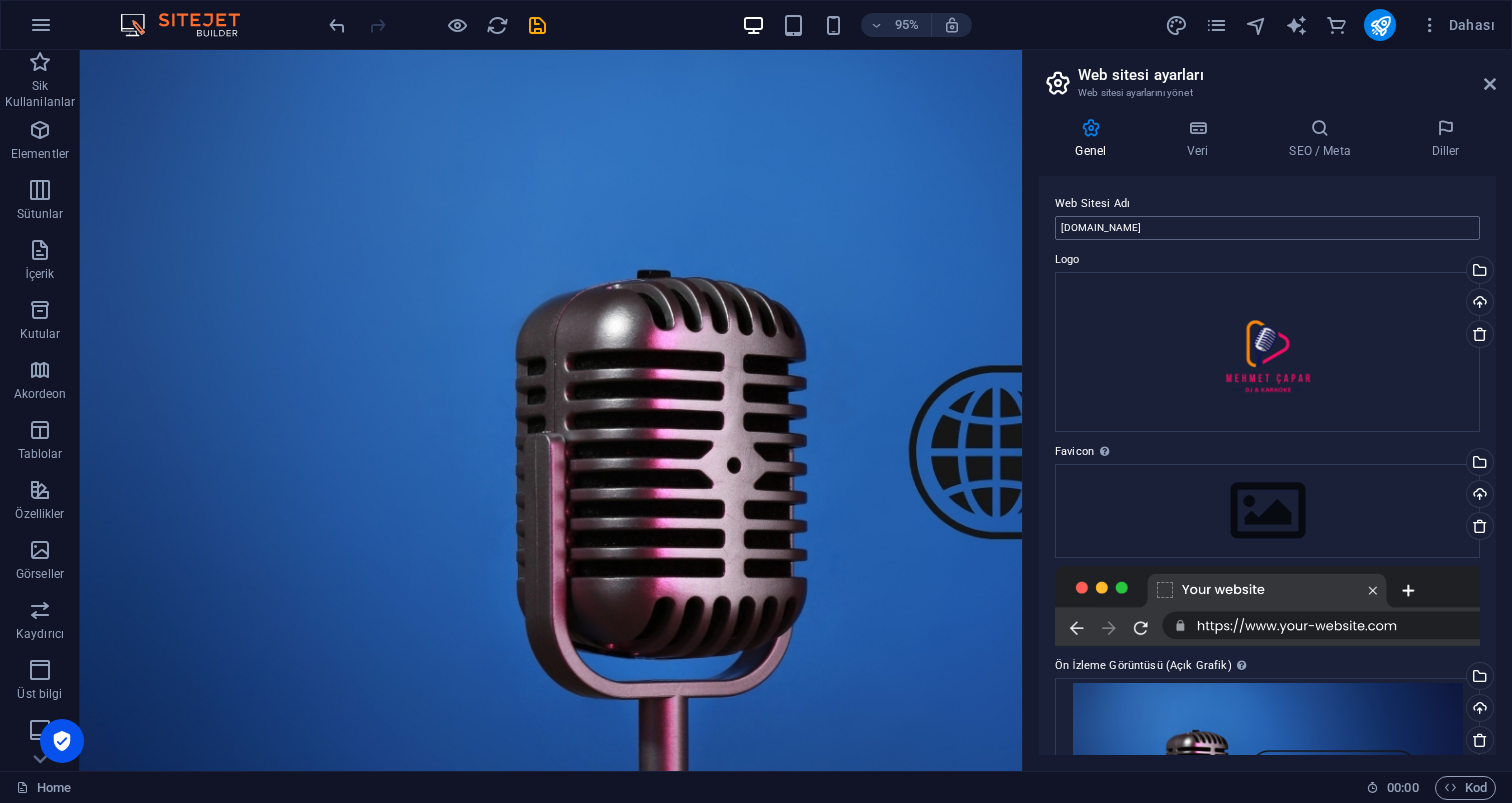scroll, scrollTop: 0, scrollLeft: 0, axis: both 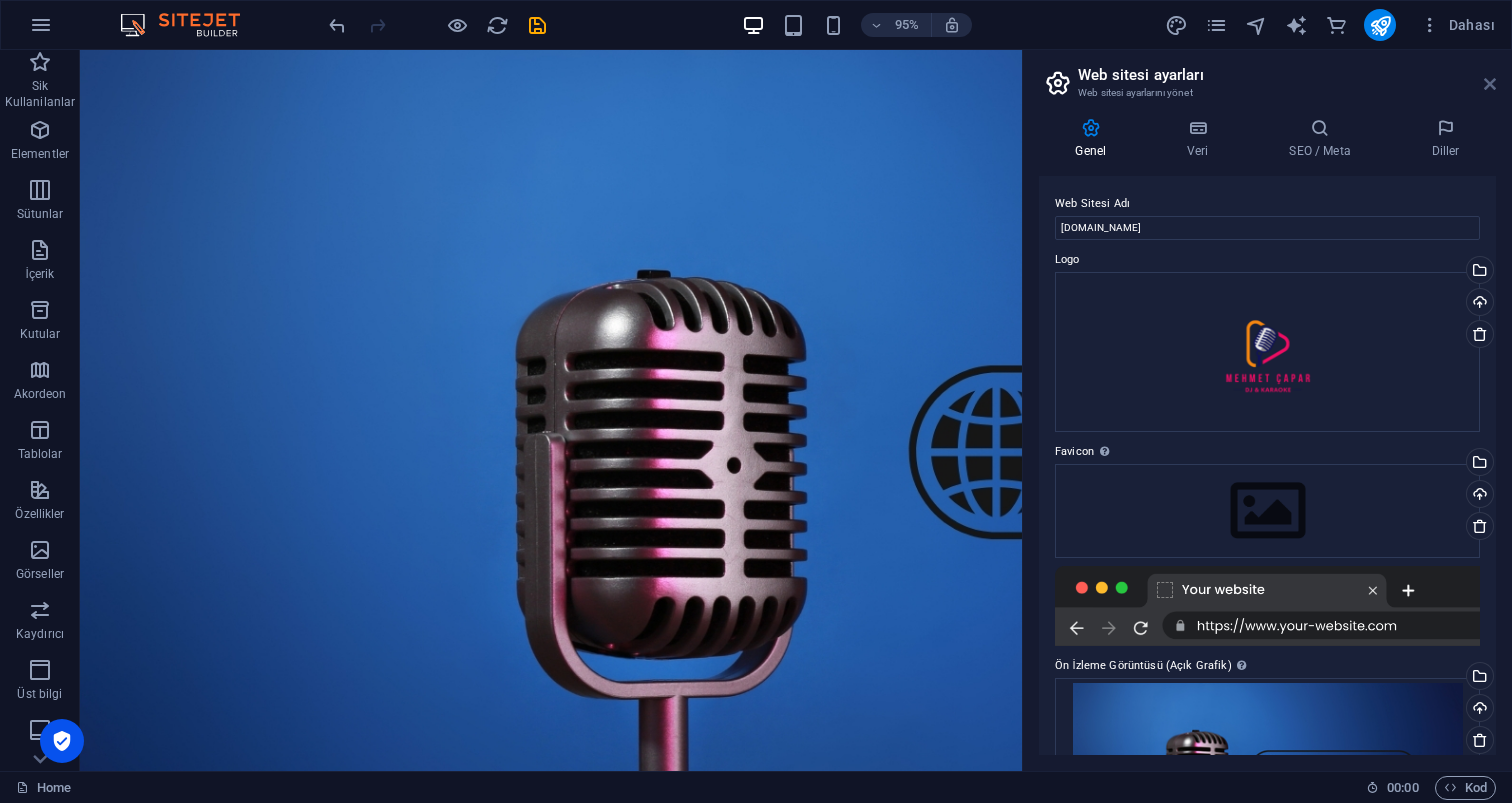 drag, startPoint x: 1492, startPoint y: 80, endPoint x: 1412, endPoint y: 30, distance: 94.33981 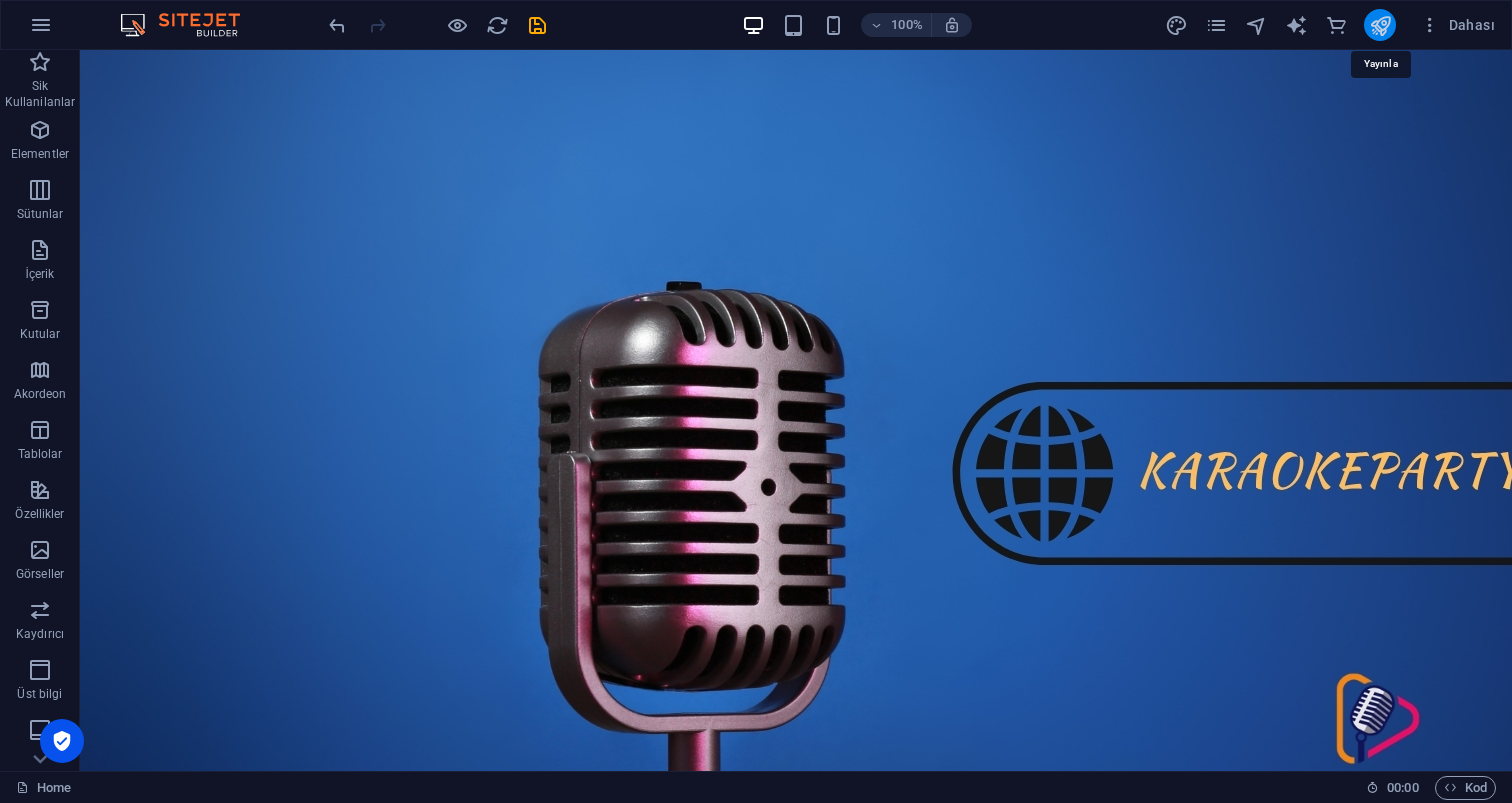 click at bounding box center [1380, 25] 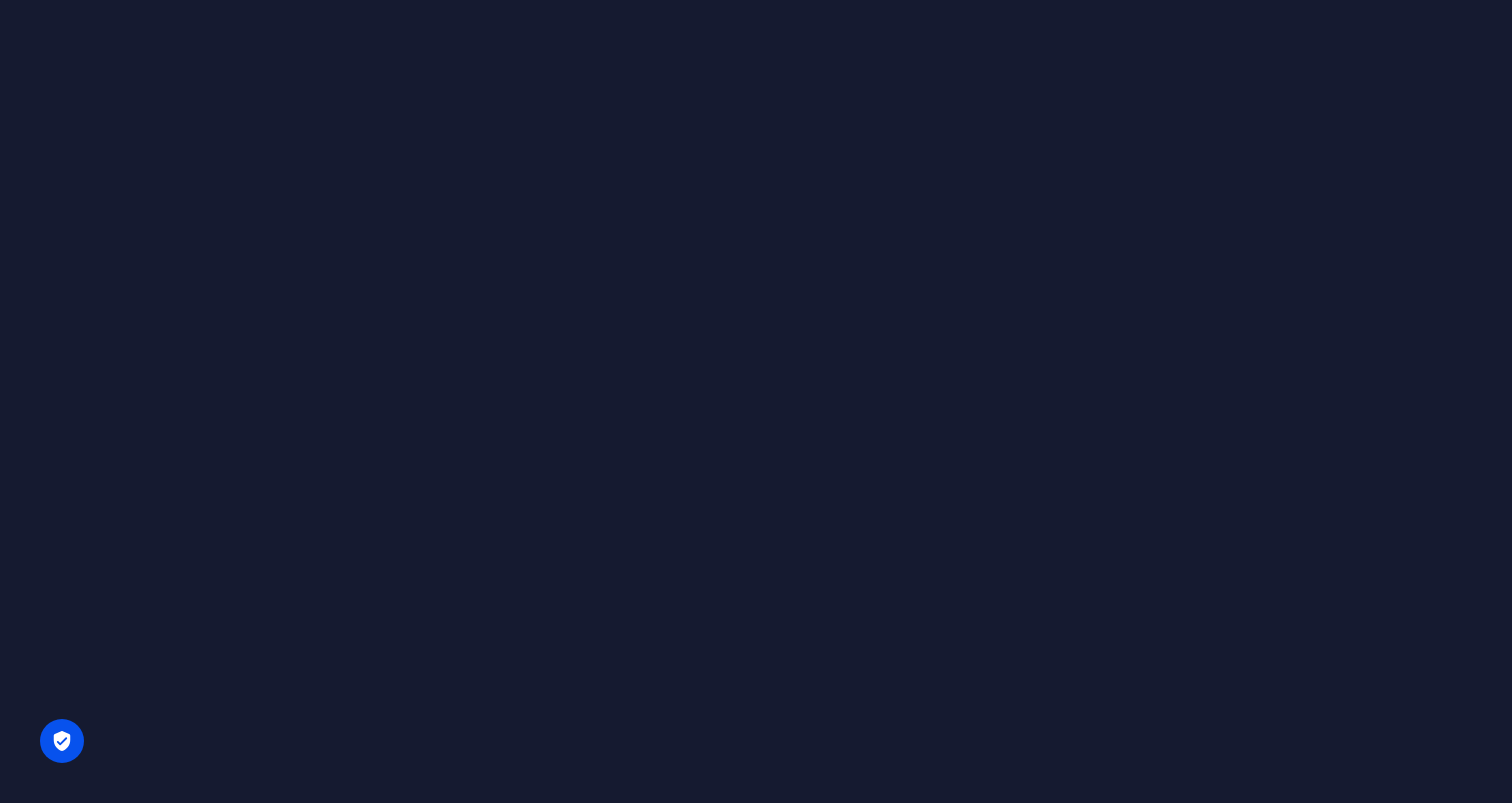 scroll, scrollTop: 0, scrollLeft: 0, axis: both 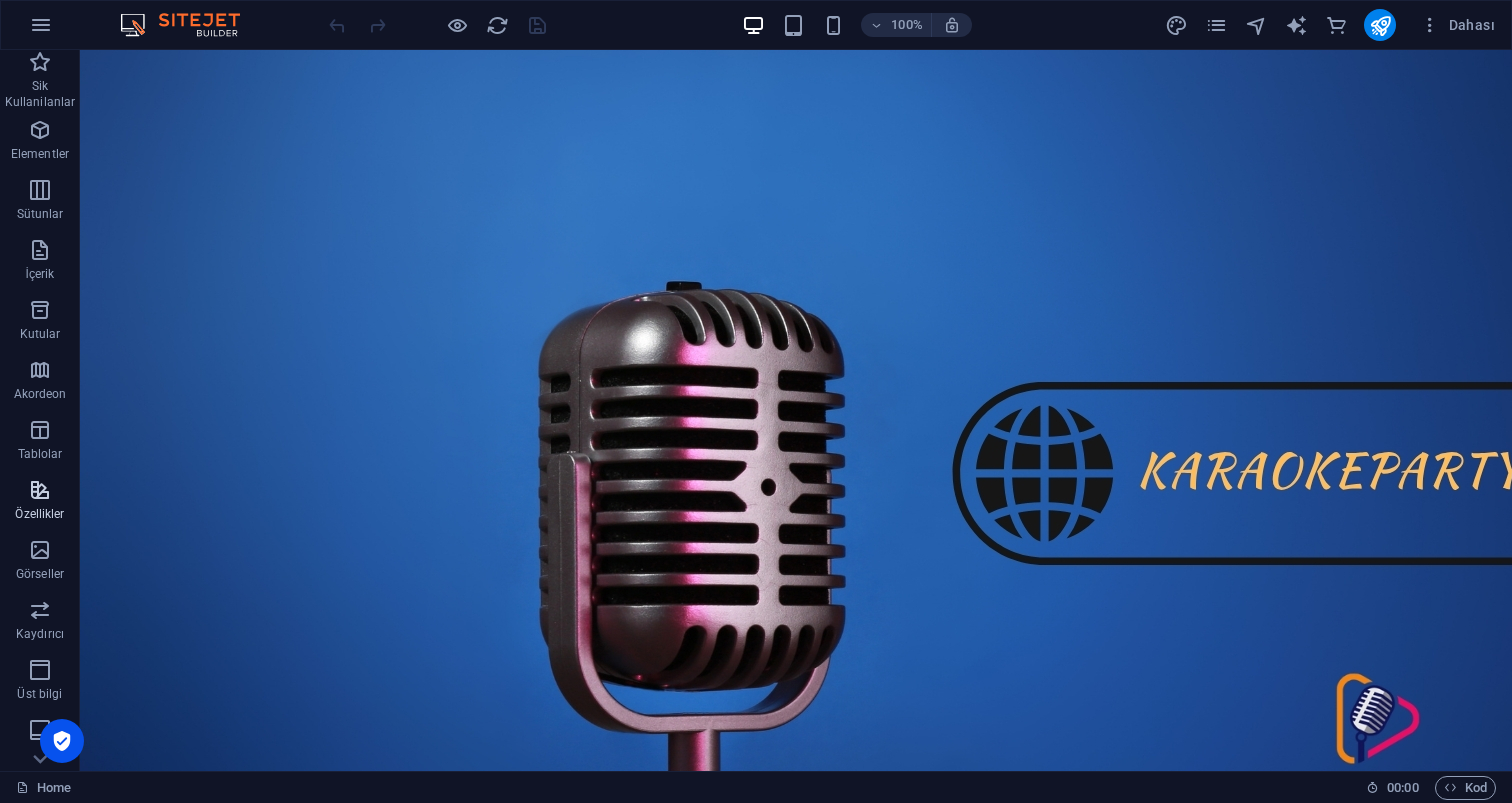 click at bounding box center [40, 490] 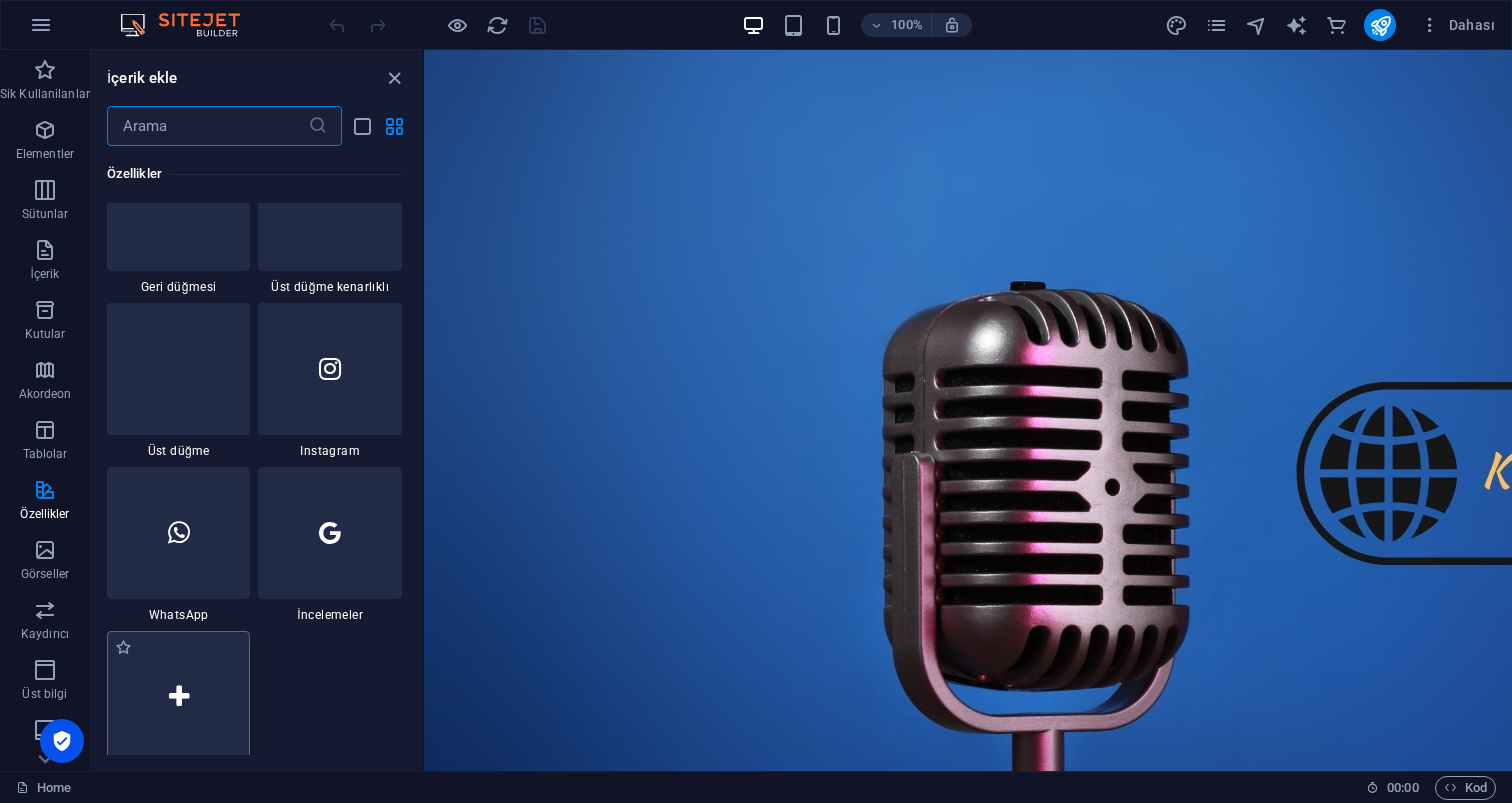 scroll, scrollTop: 9495, scrollLeft: 0, axis: vertical 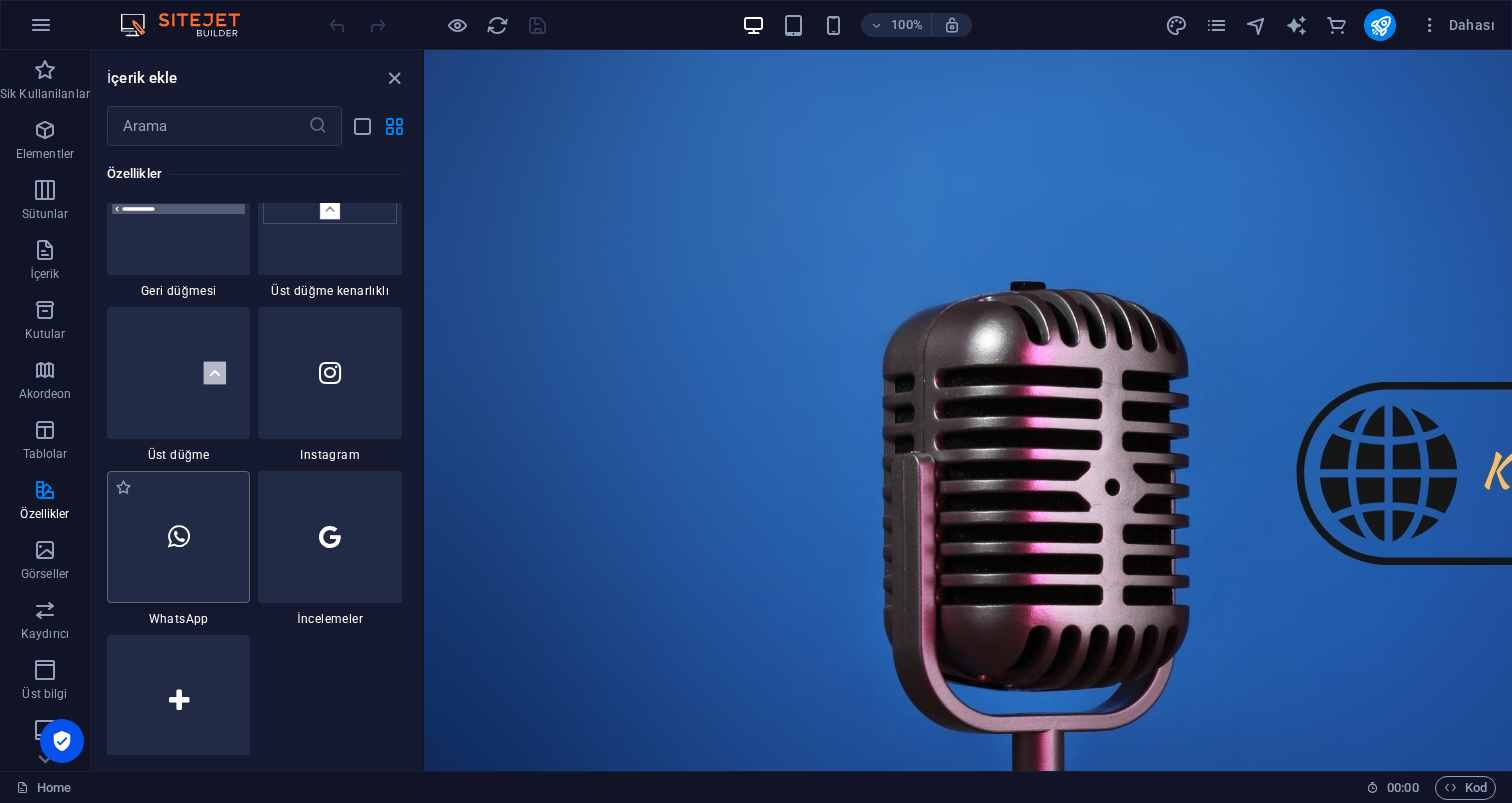 click at bounding box center [179, 537] 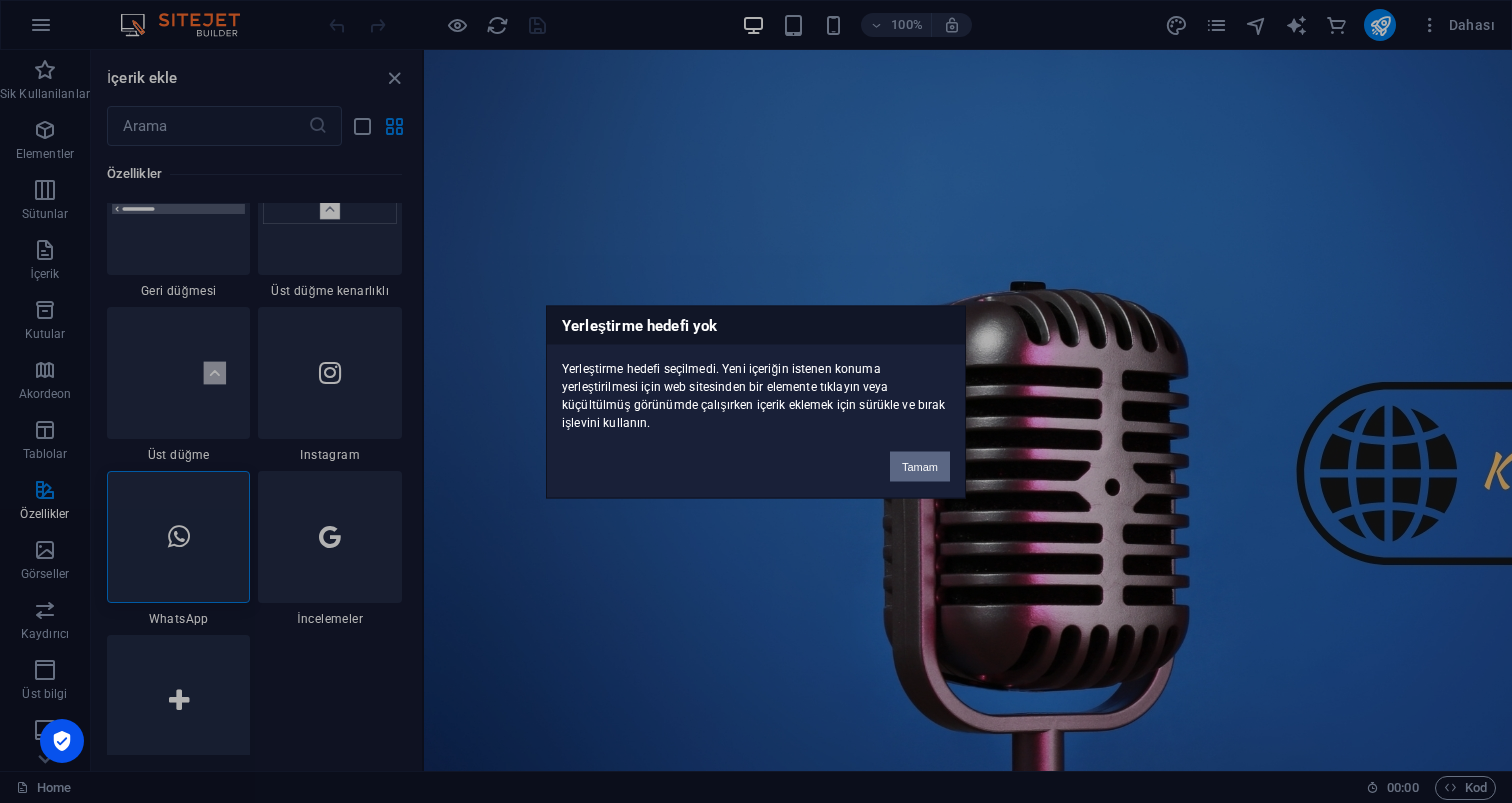 click on "Tamam" at bounding box center [920, 466] 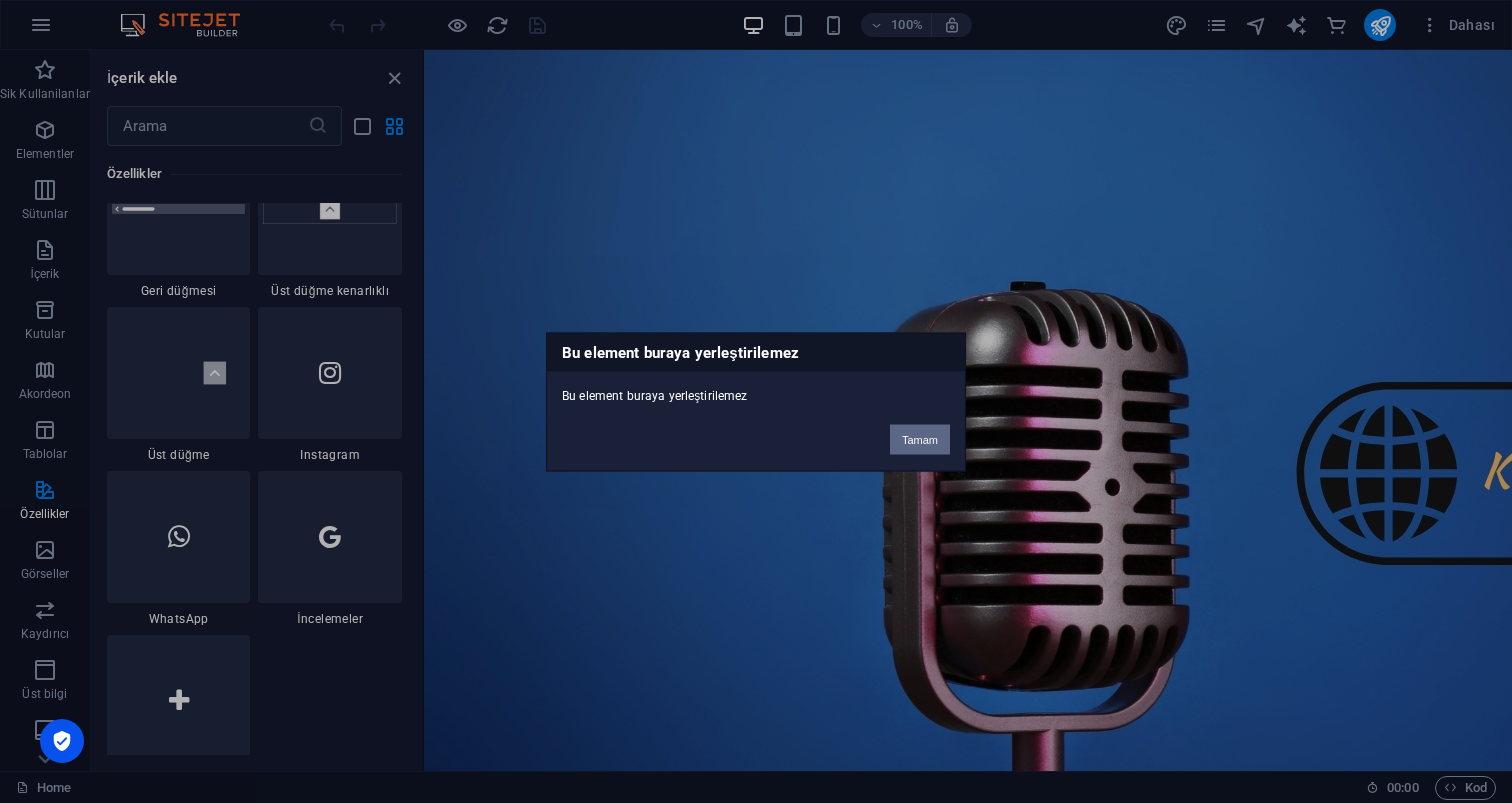 click on "Tamam" at bounding box center (920, 439) 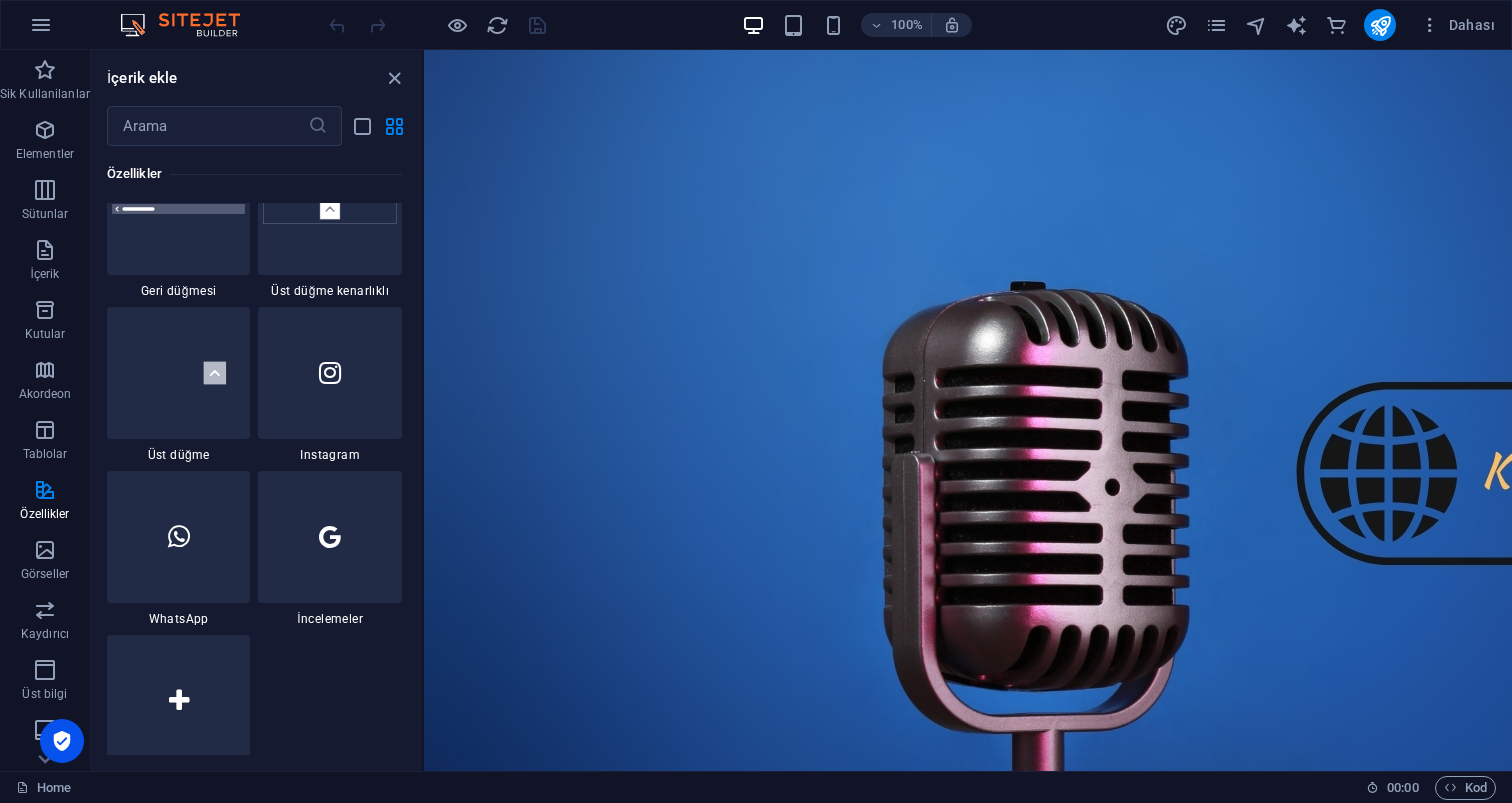 click on "Skip to main content" at bounding box center (968, 590) 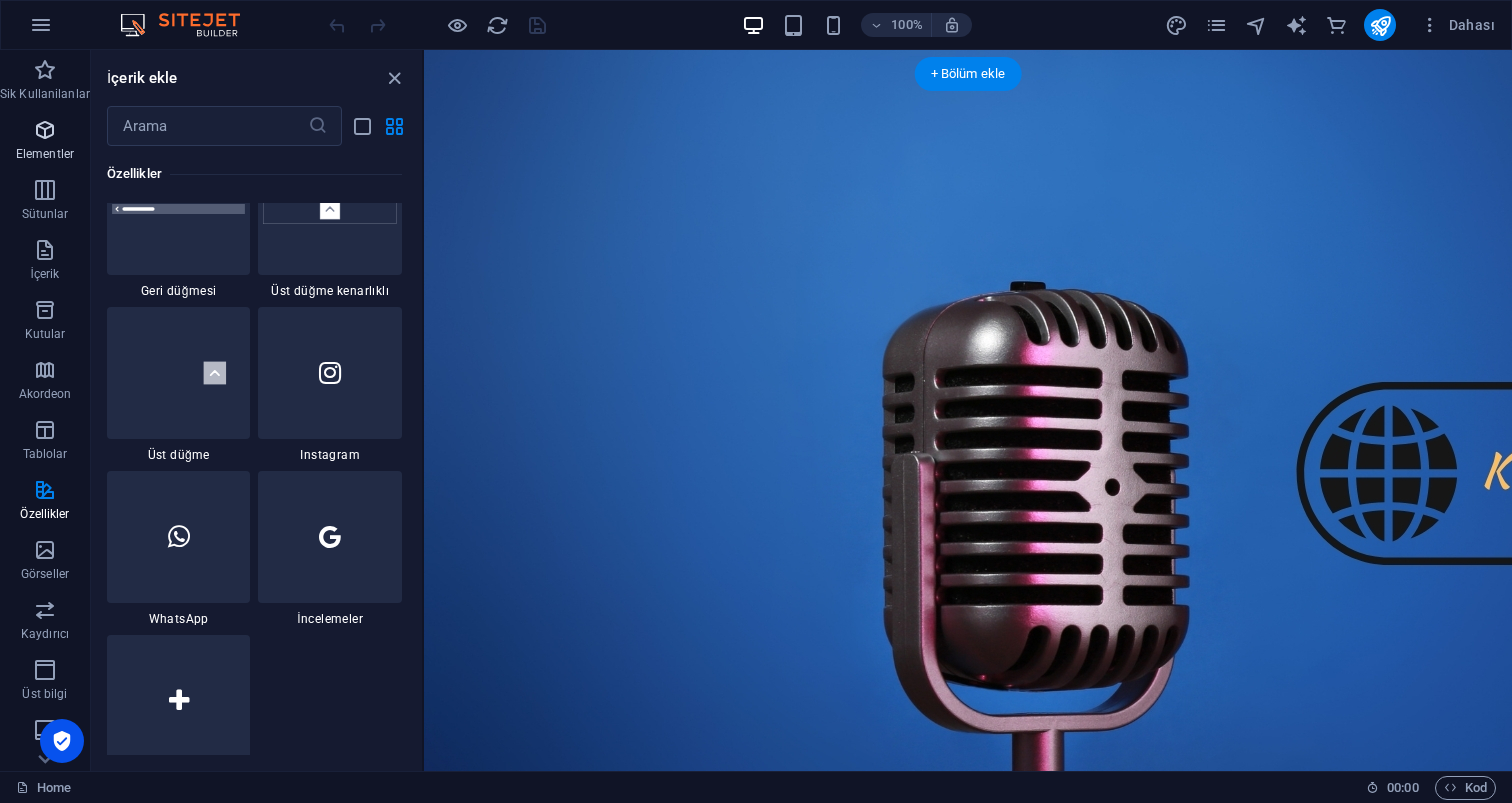 click on "Elementler" at bounding box center [45, 142] 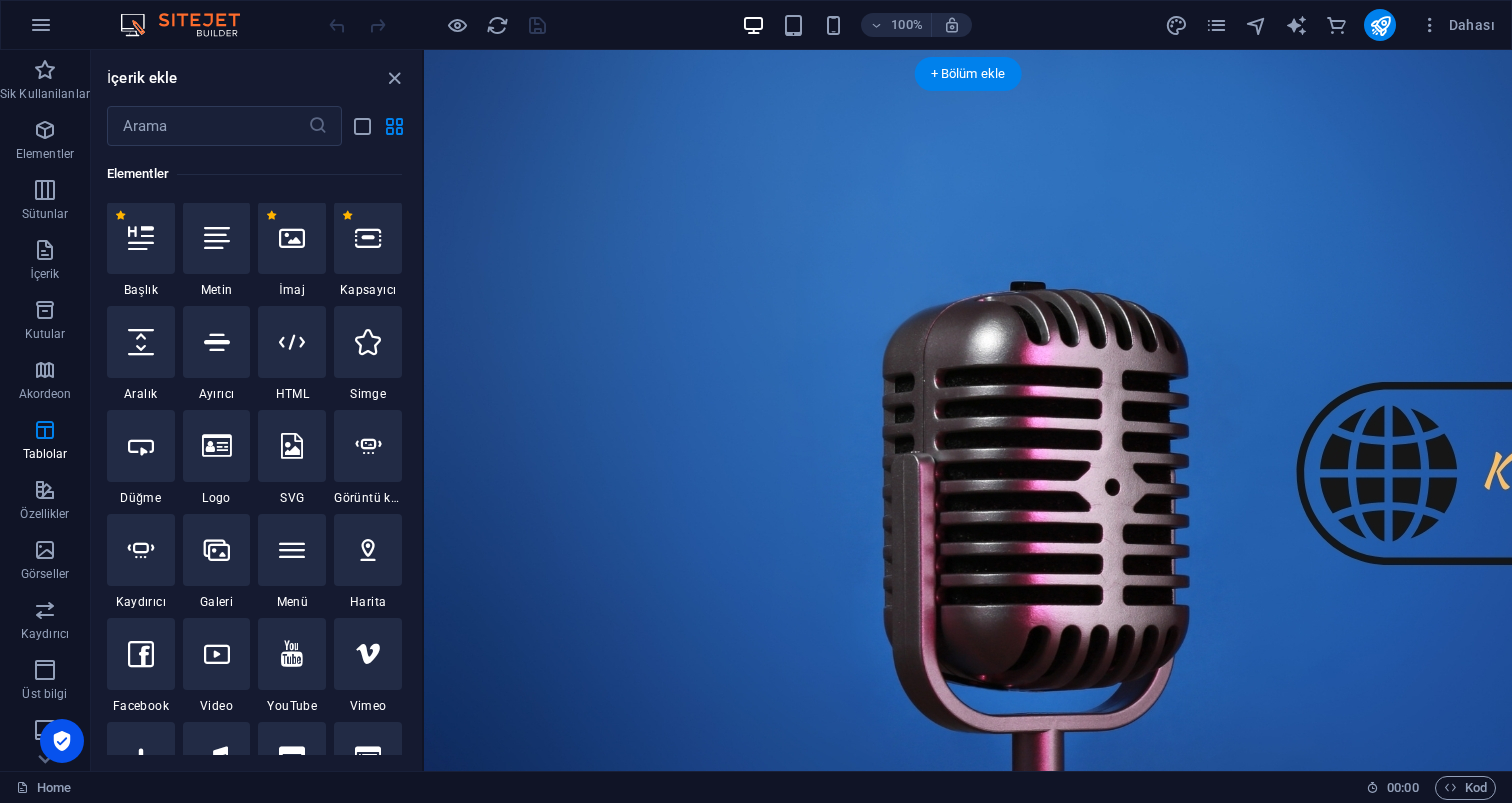 scroll, scrollTop: 377, scrollLeft: 0, axis: vertical 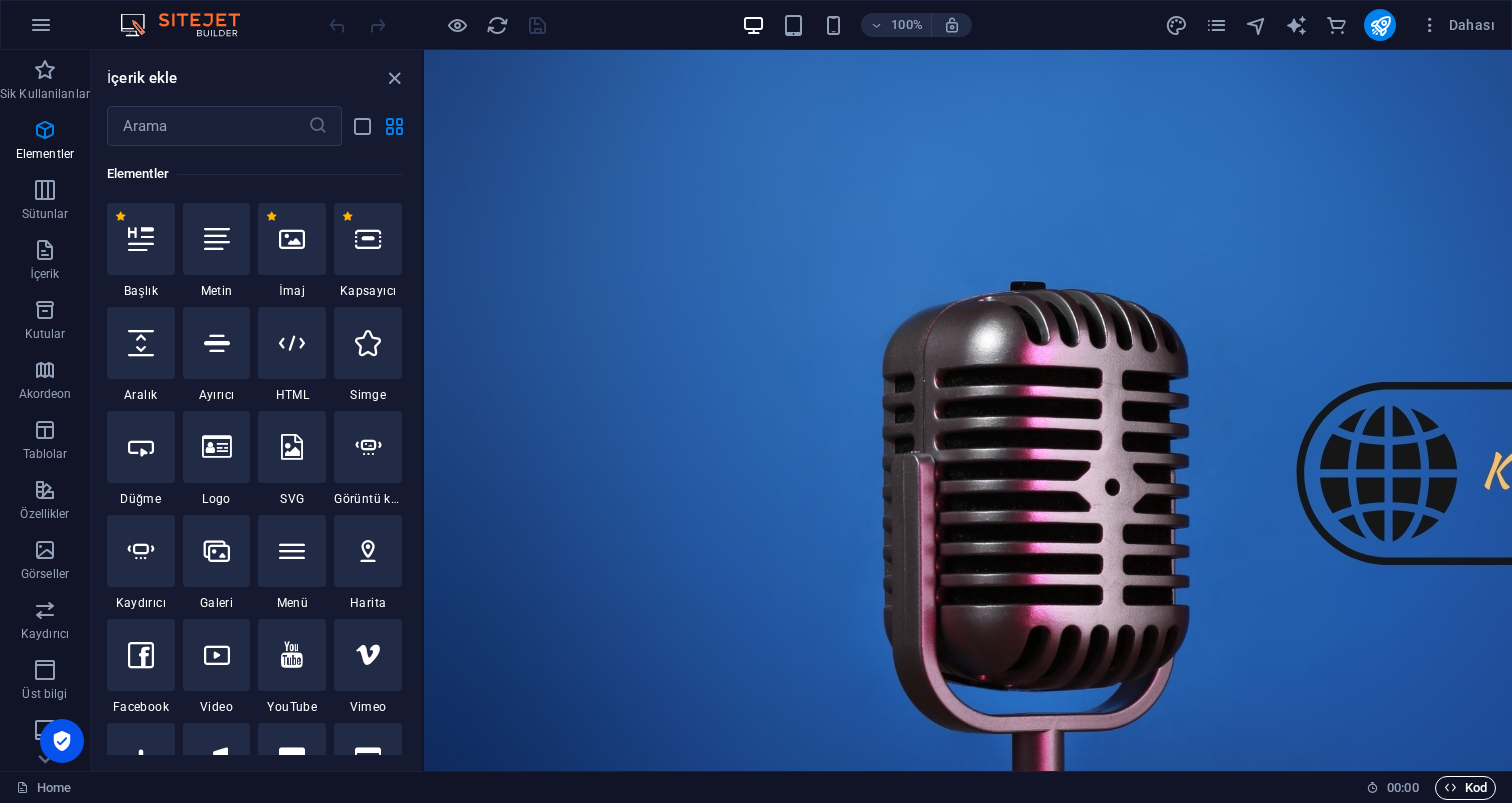click on "Kod" at bounding box center (1465, 788) 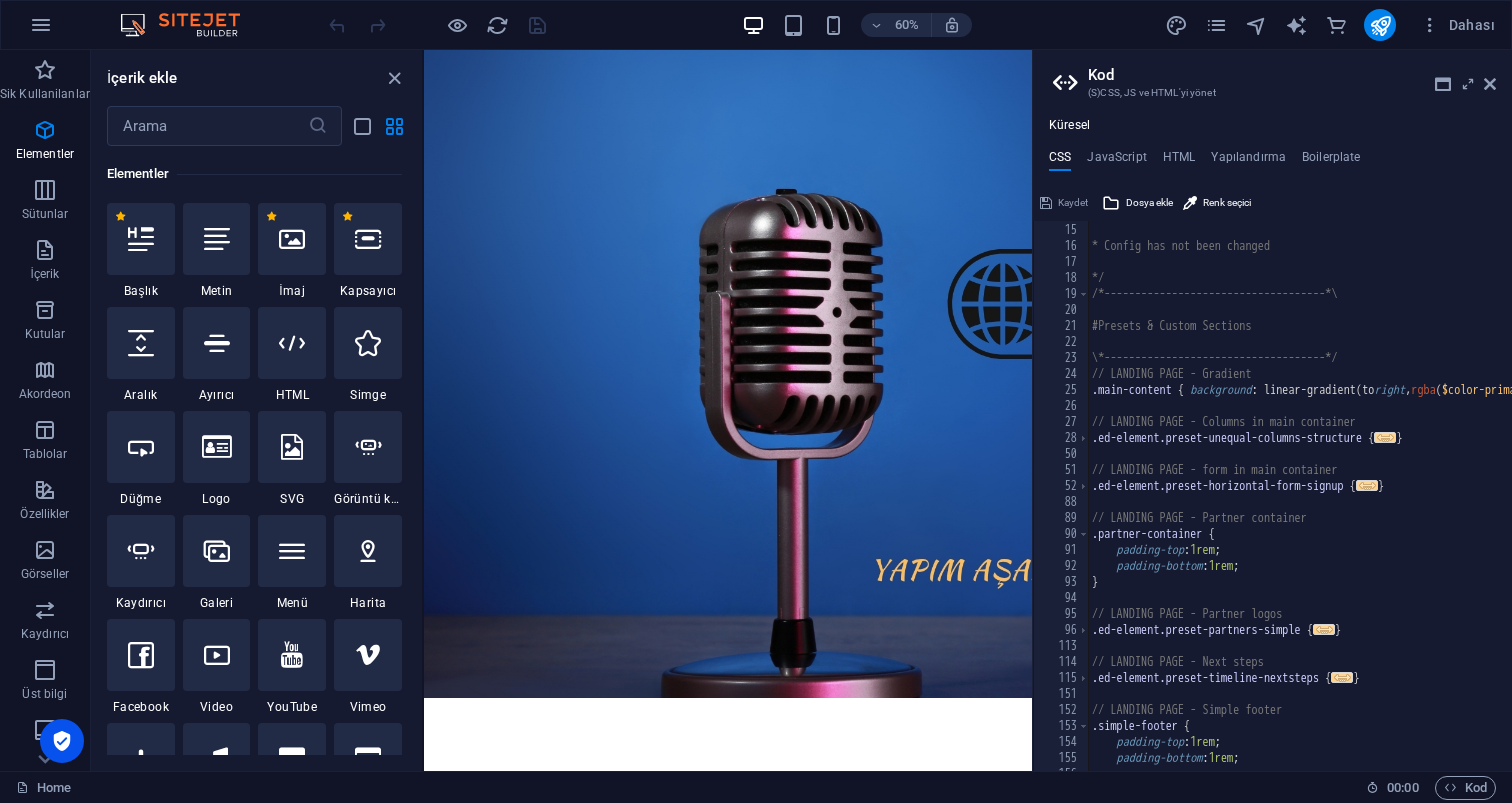 scroll, scrollTop: 319, scrollLeft: 0, axis: vertical 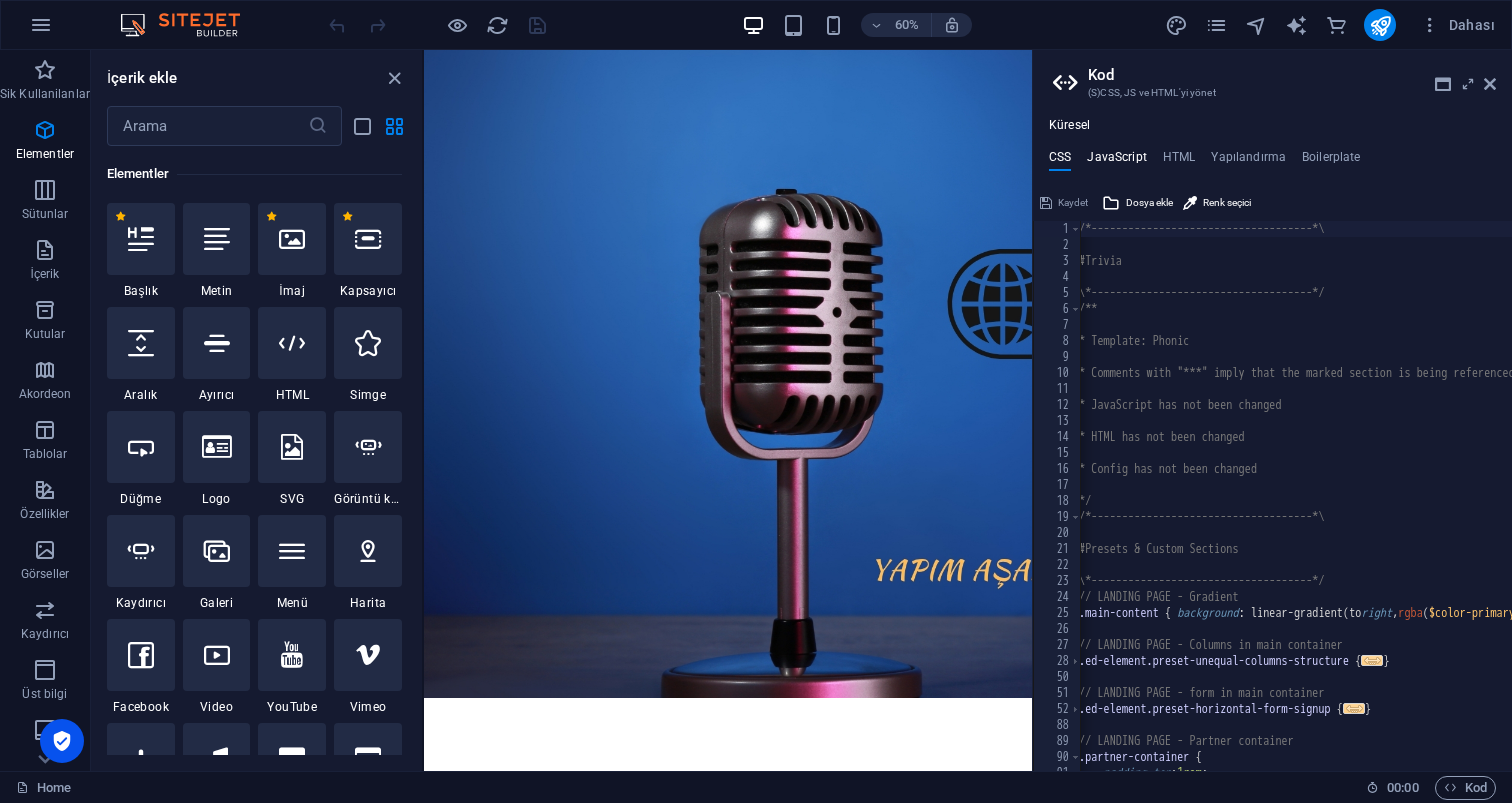 click on "JavaScript" at bounding box center (1116, 161) 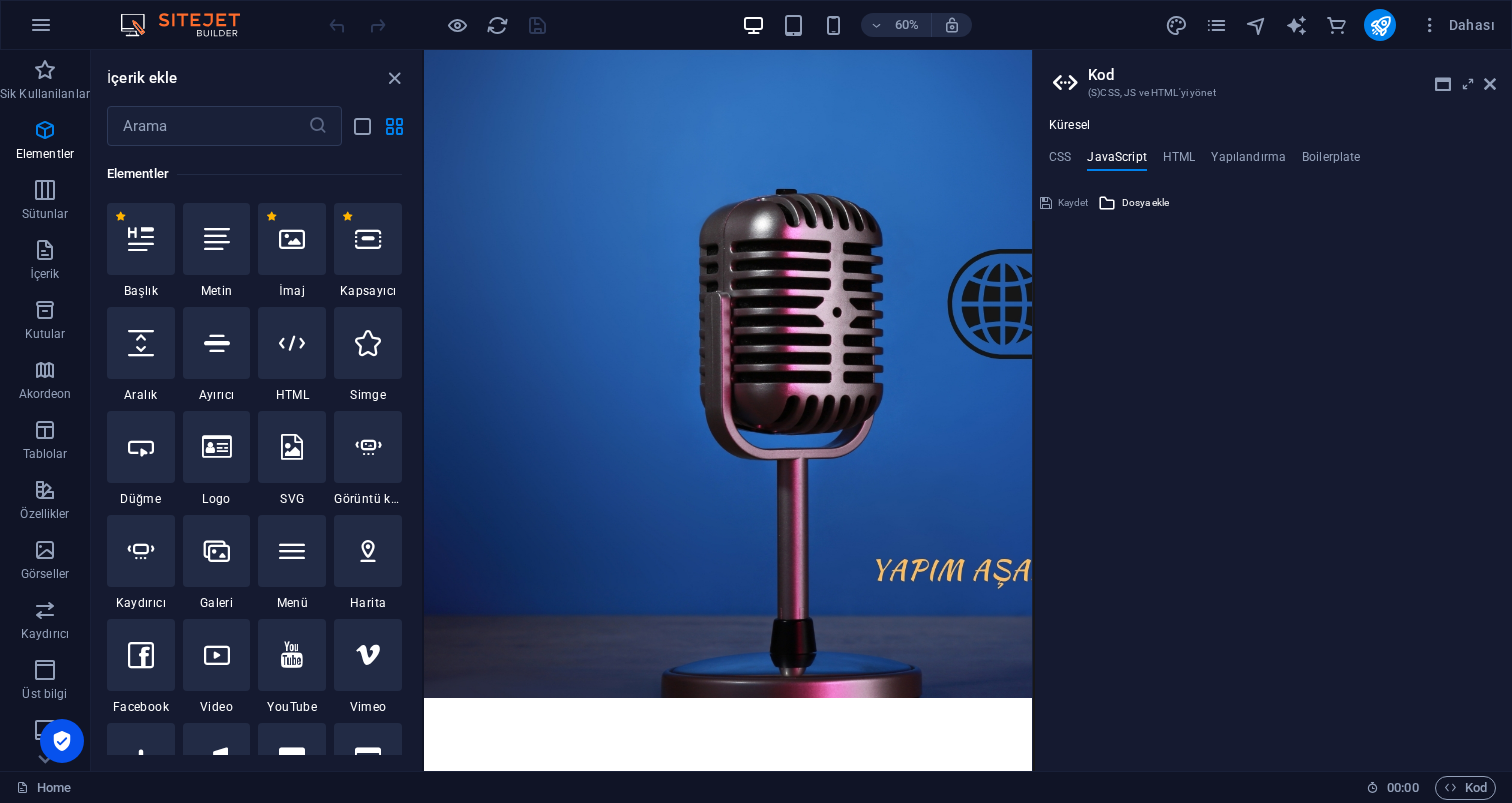 type on "/* JS for preset "Horizontal form" */" 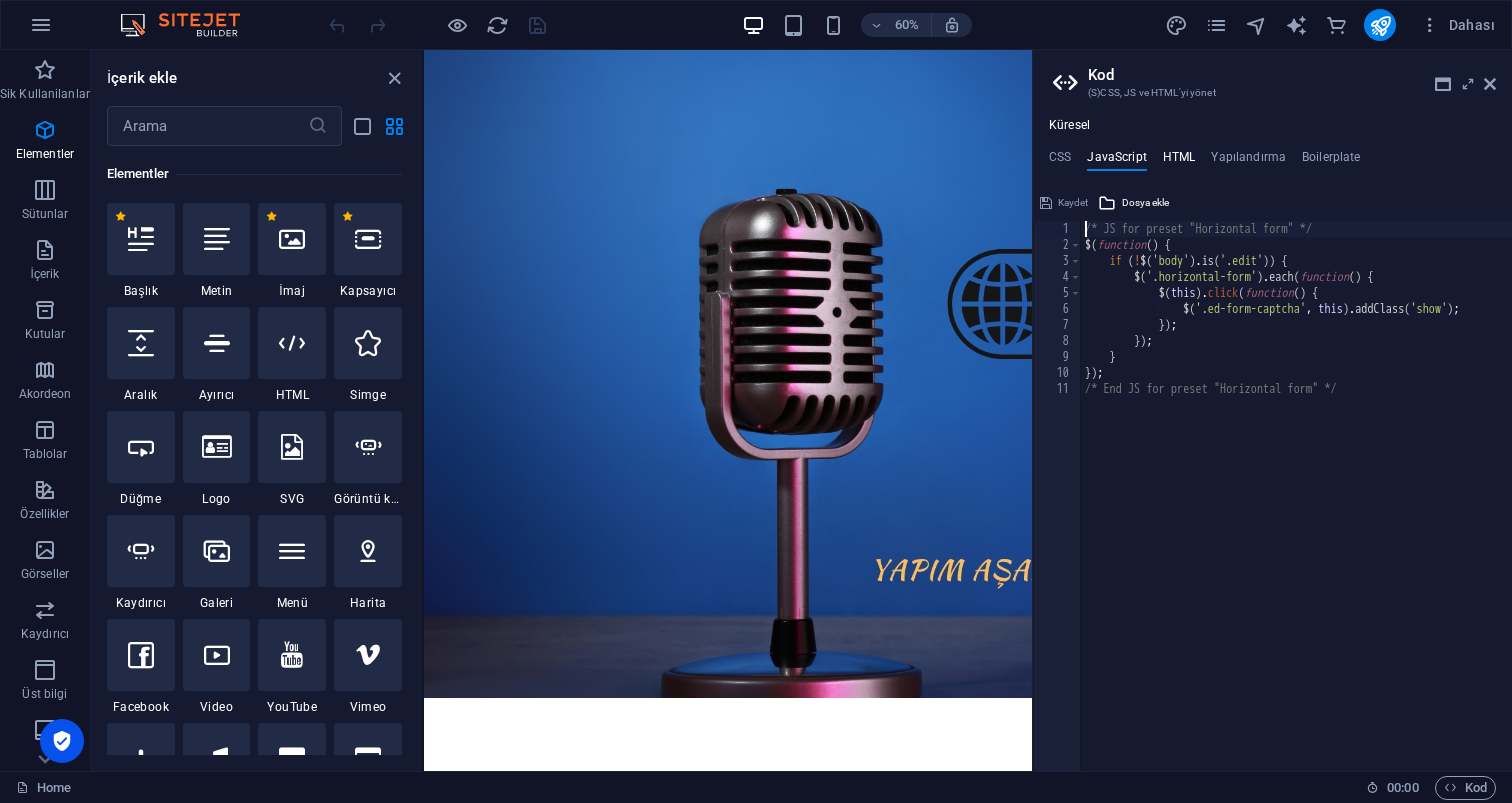 click on "HTML" at bounding box center (1179, 161) 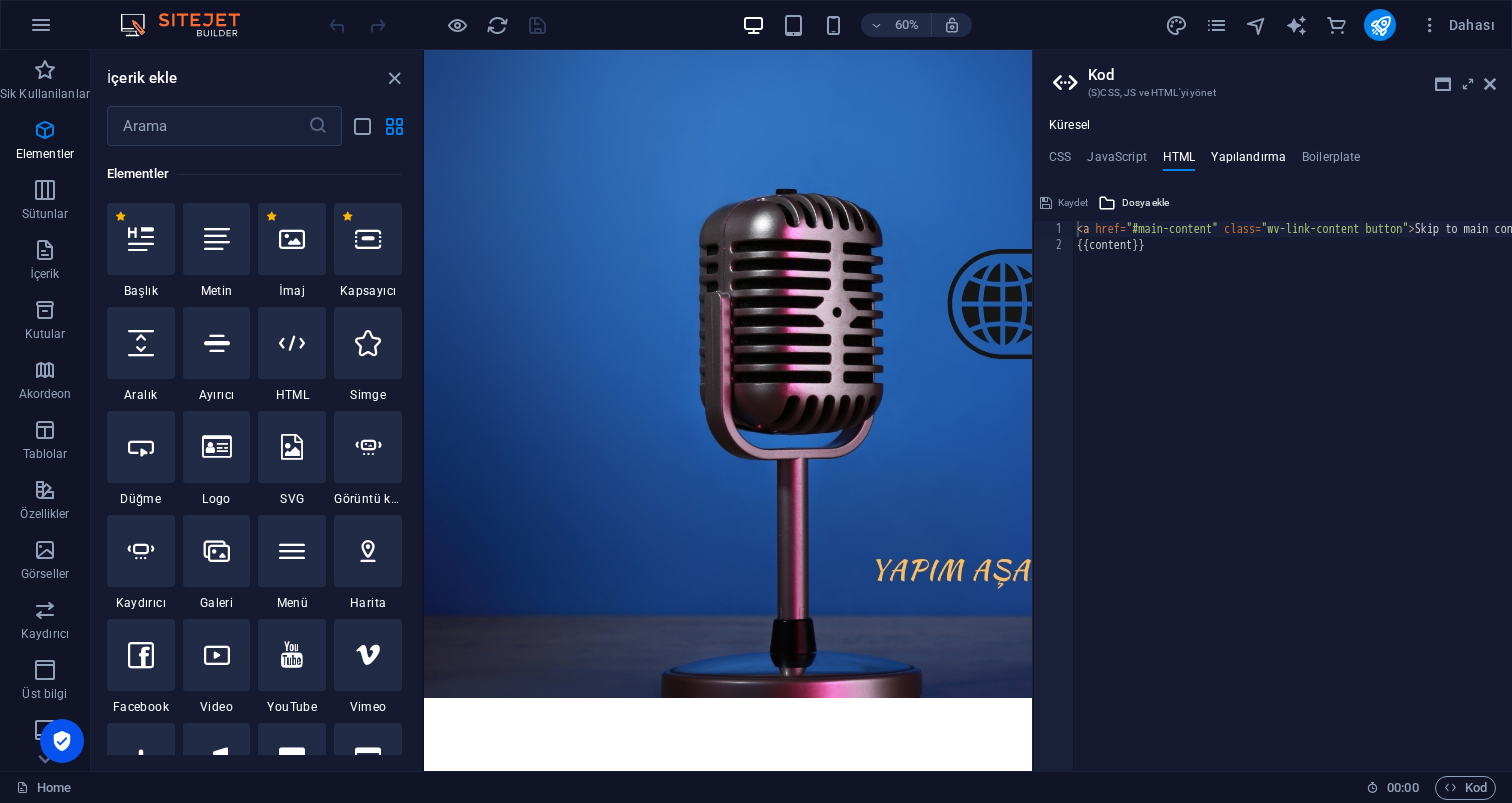 click on "Yapılandırma" at bounding box center (1248, 161) 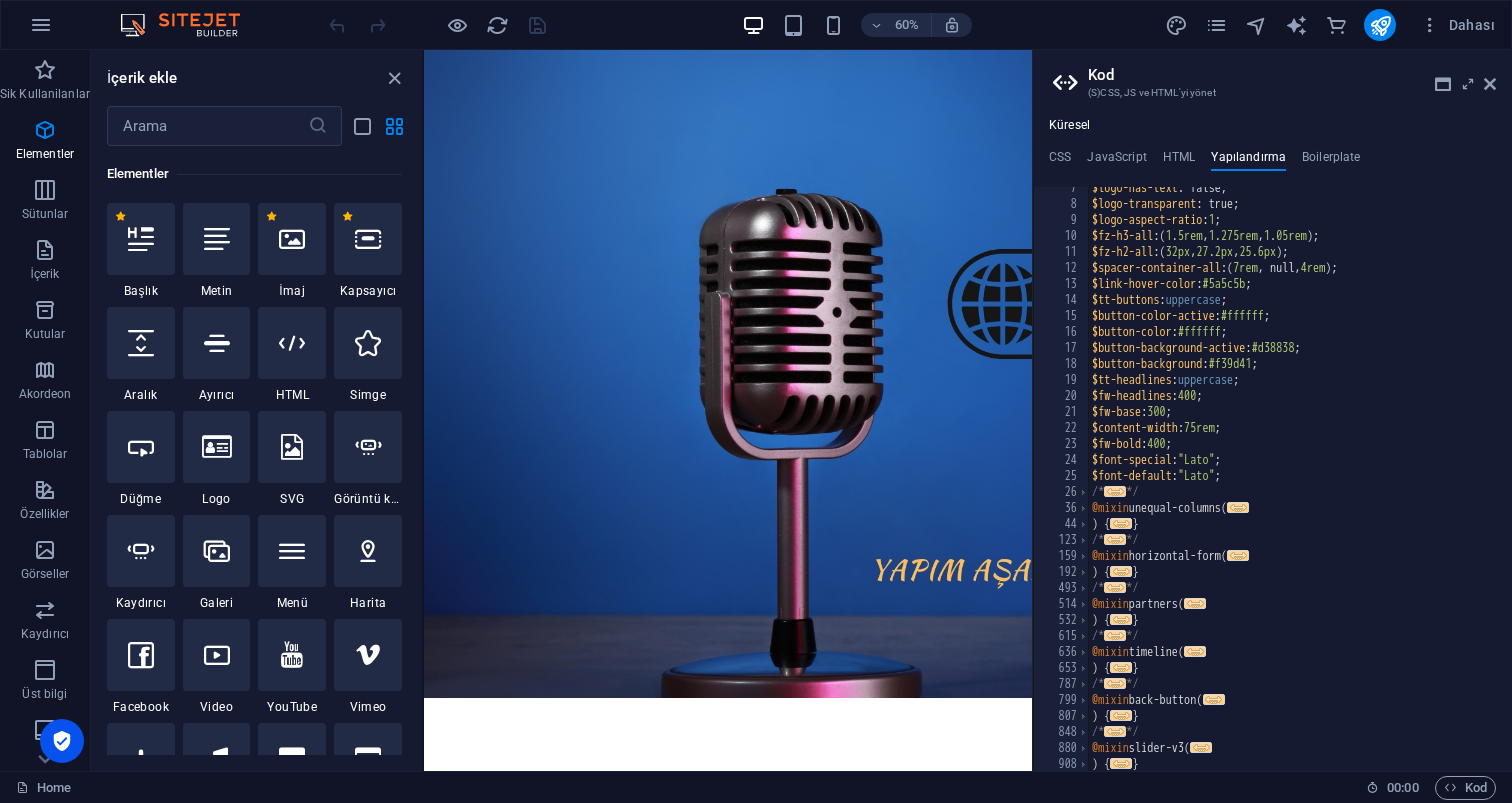 scroll, scrollTop: 0, scrollLeft: 0, axis: both 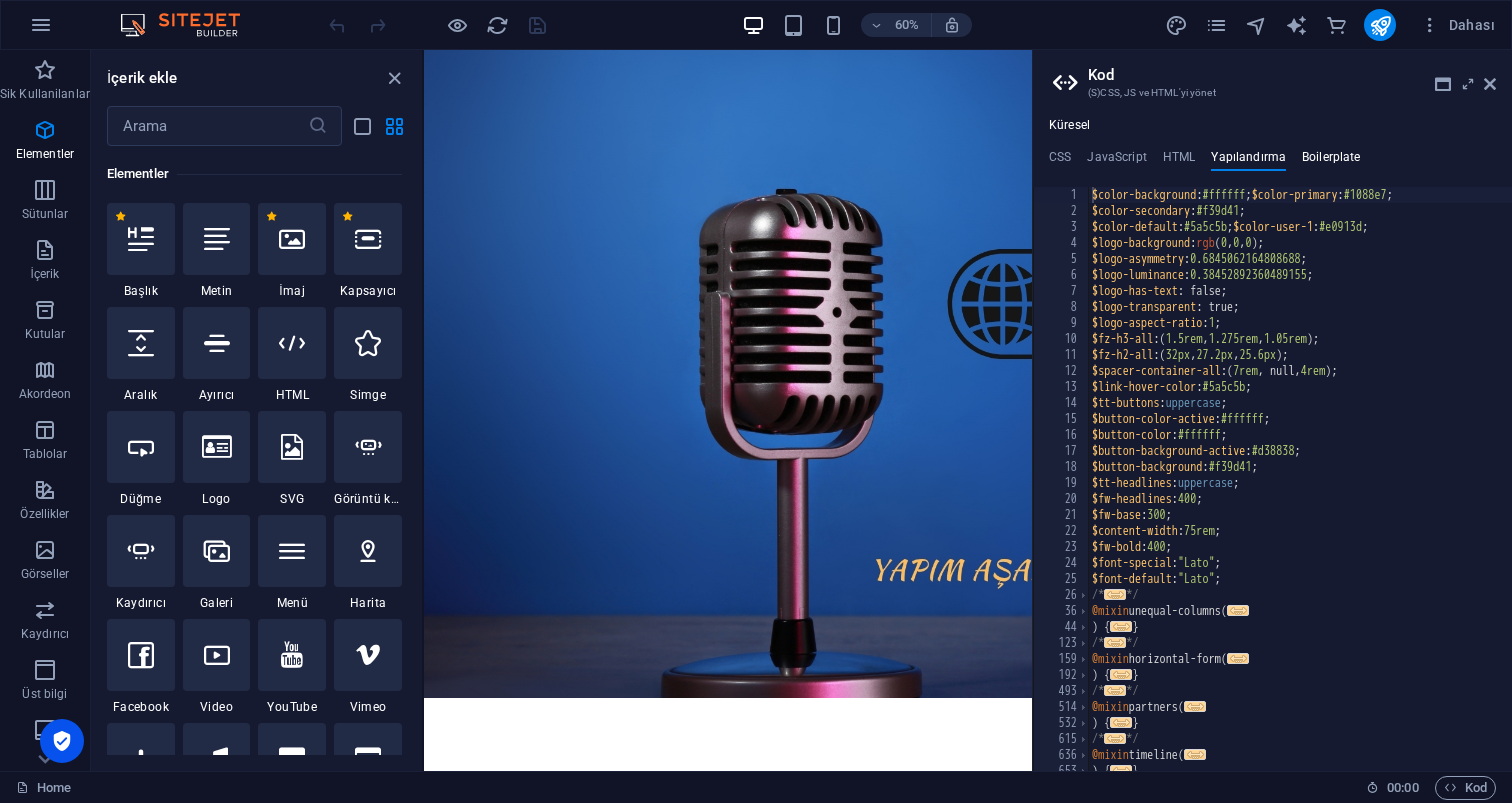 click on "Boilerplate" at bounding box center (1331, 161) 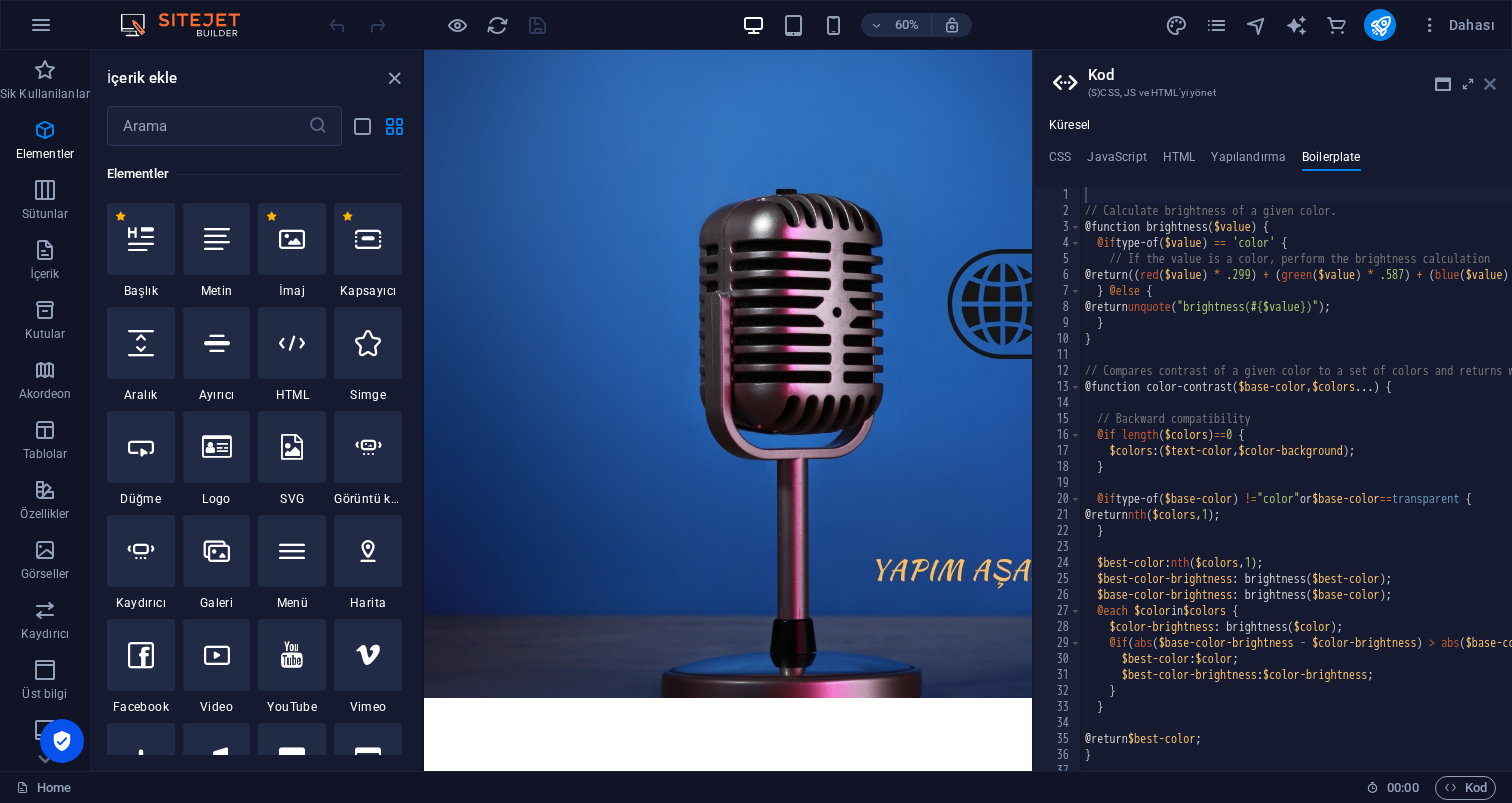 drag, startPoint x: 1489, startPoint y: 85, endPoint x: 1065, endPoint y: 35, distance: 426.93793 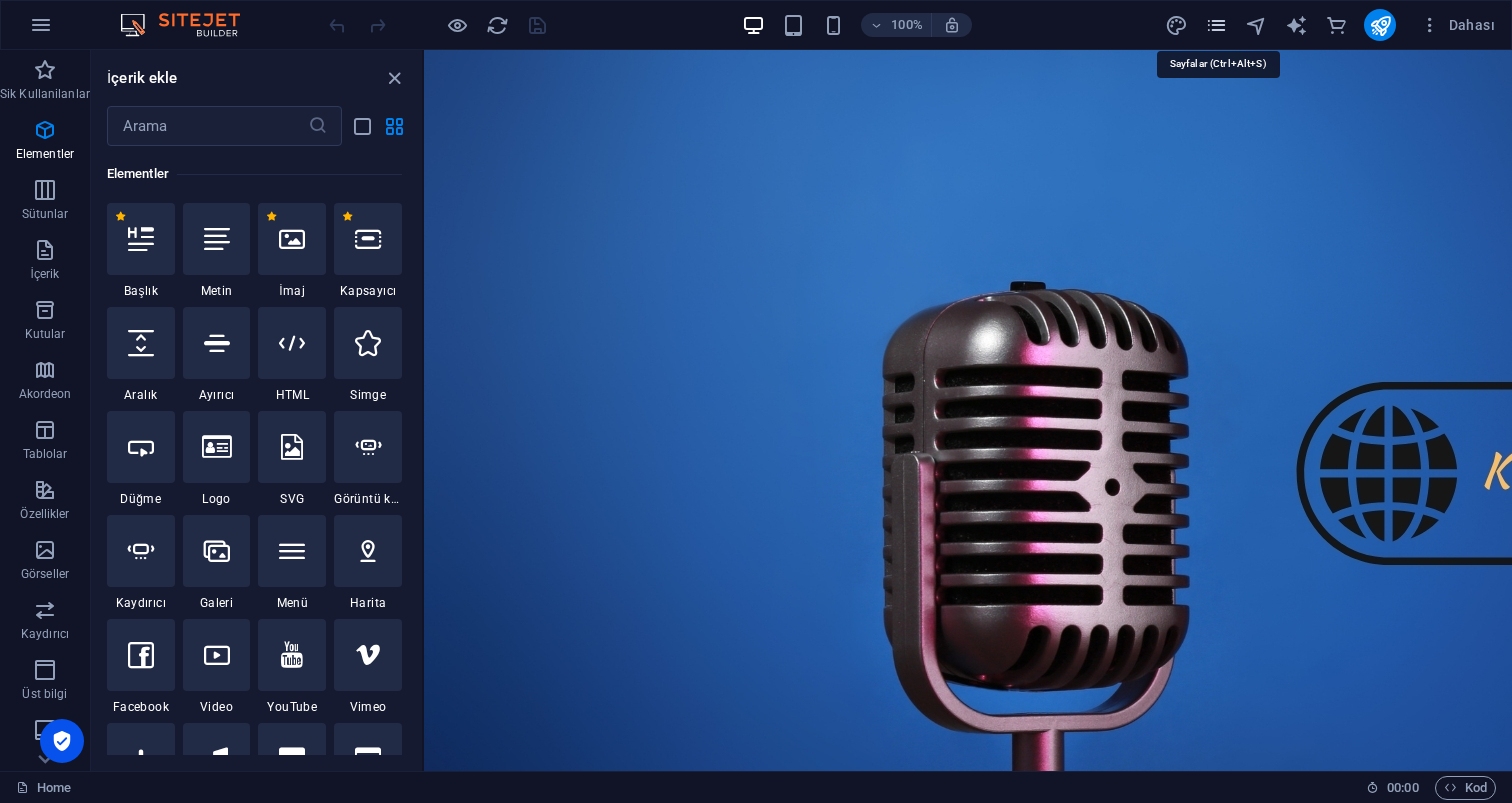 click at bounding box center [1216, 25] 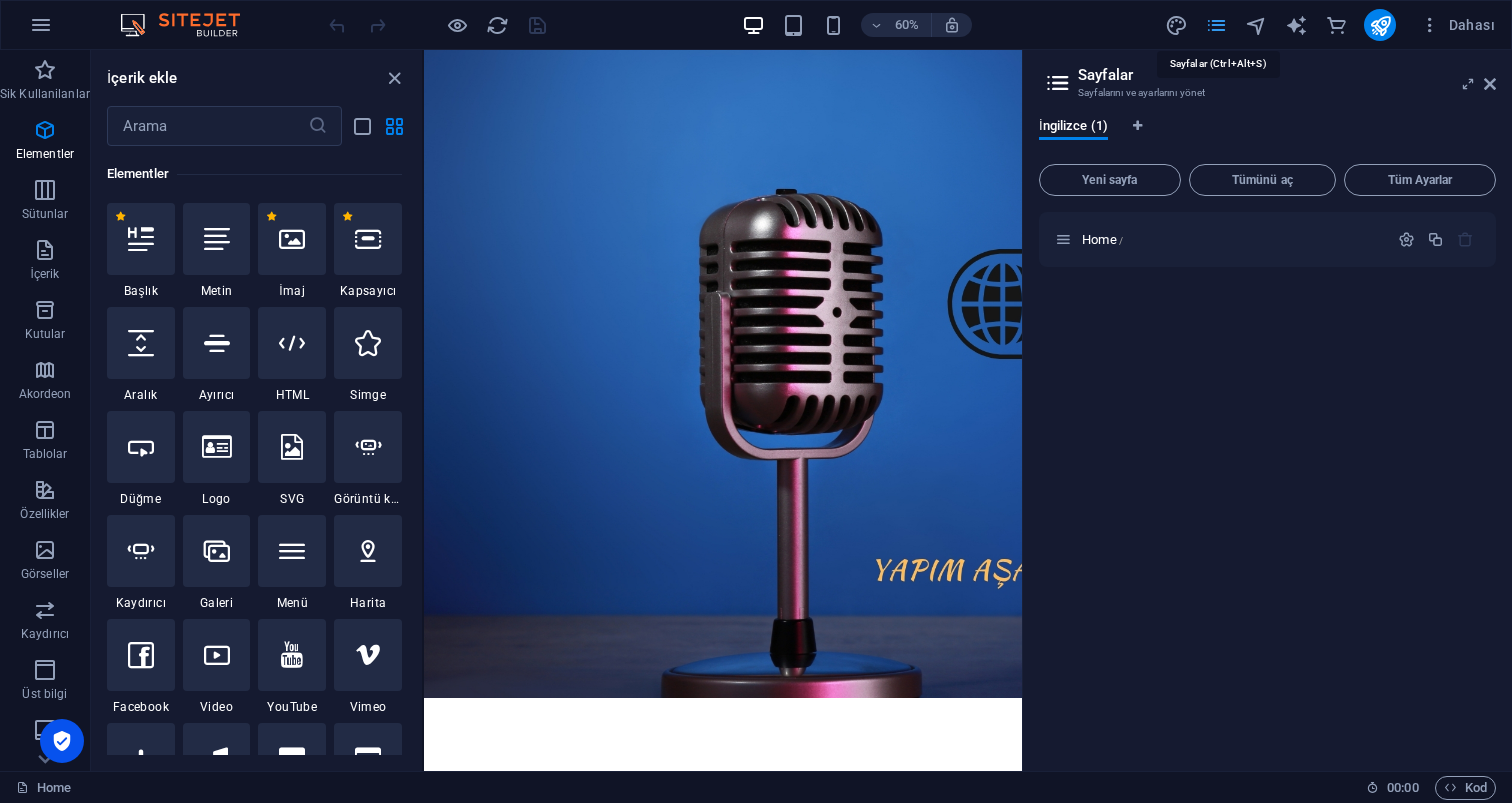 click at bounding box center (1216, 25) 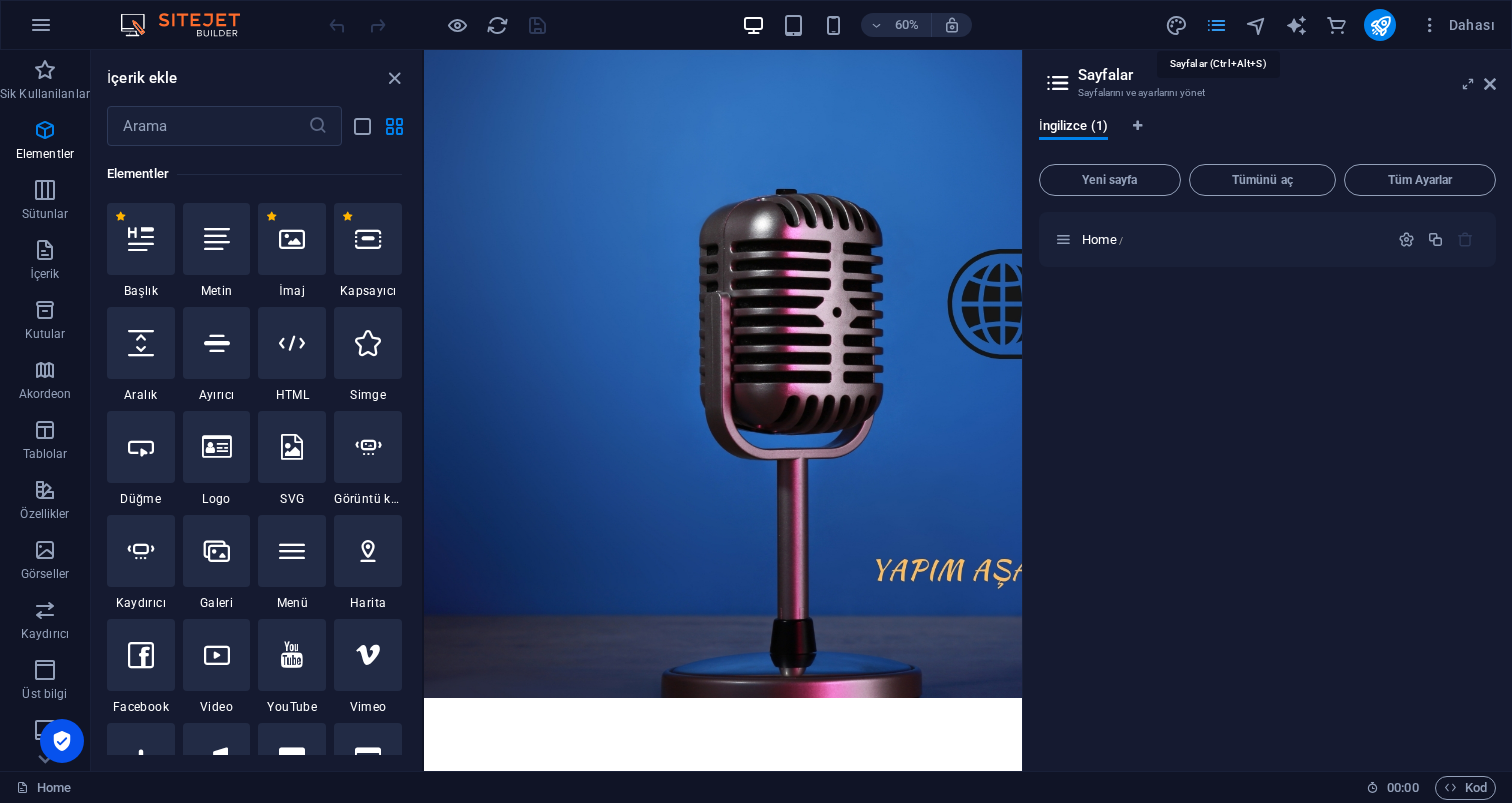click at bounding box center [1216, 25] 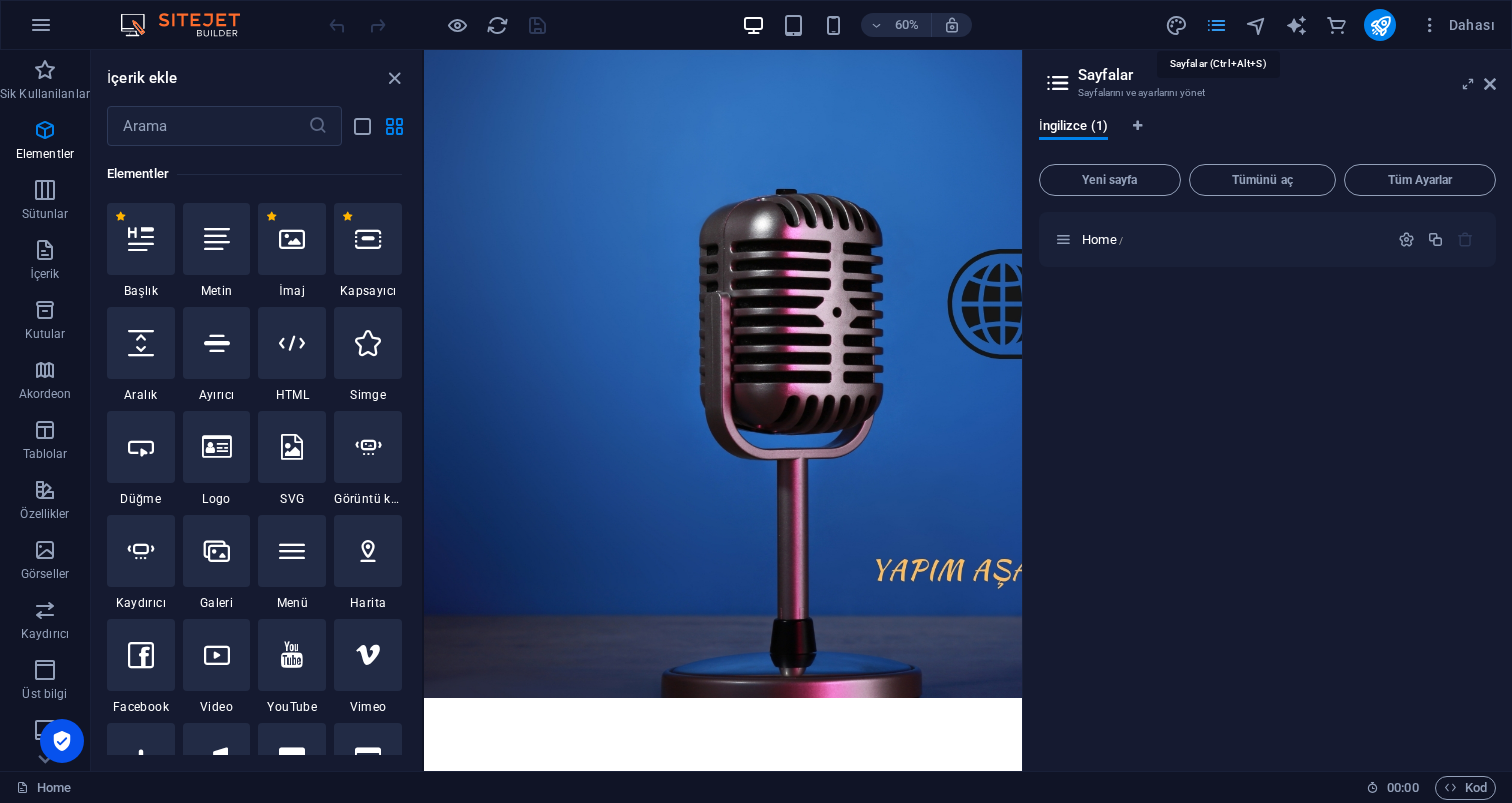 click at bounding box center [1216, 25] 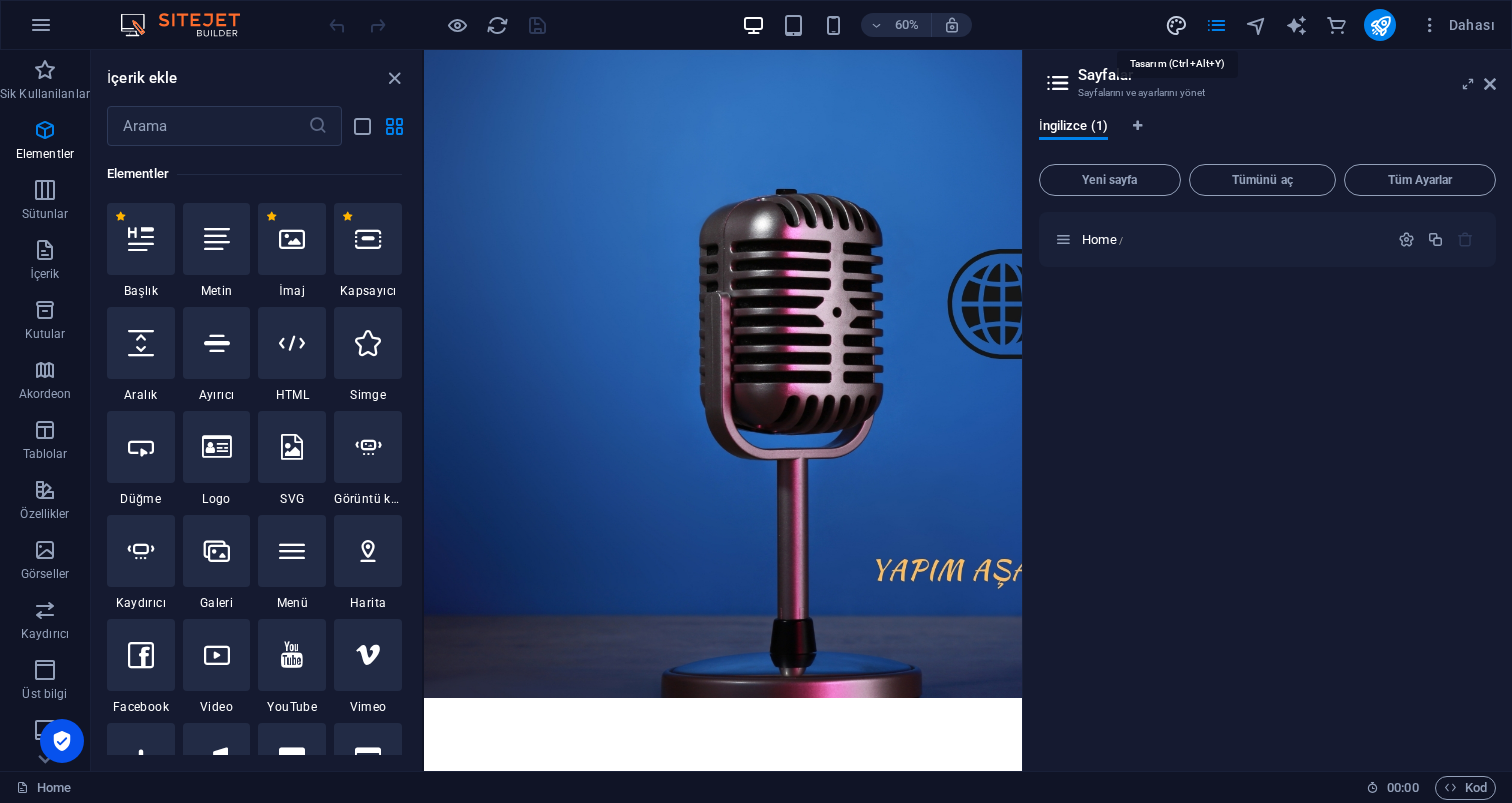 click at bounding box center (1176, 25) 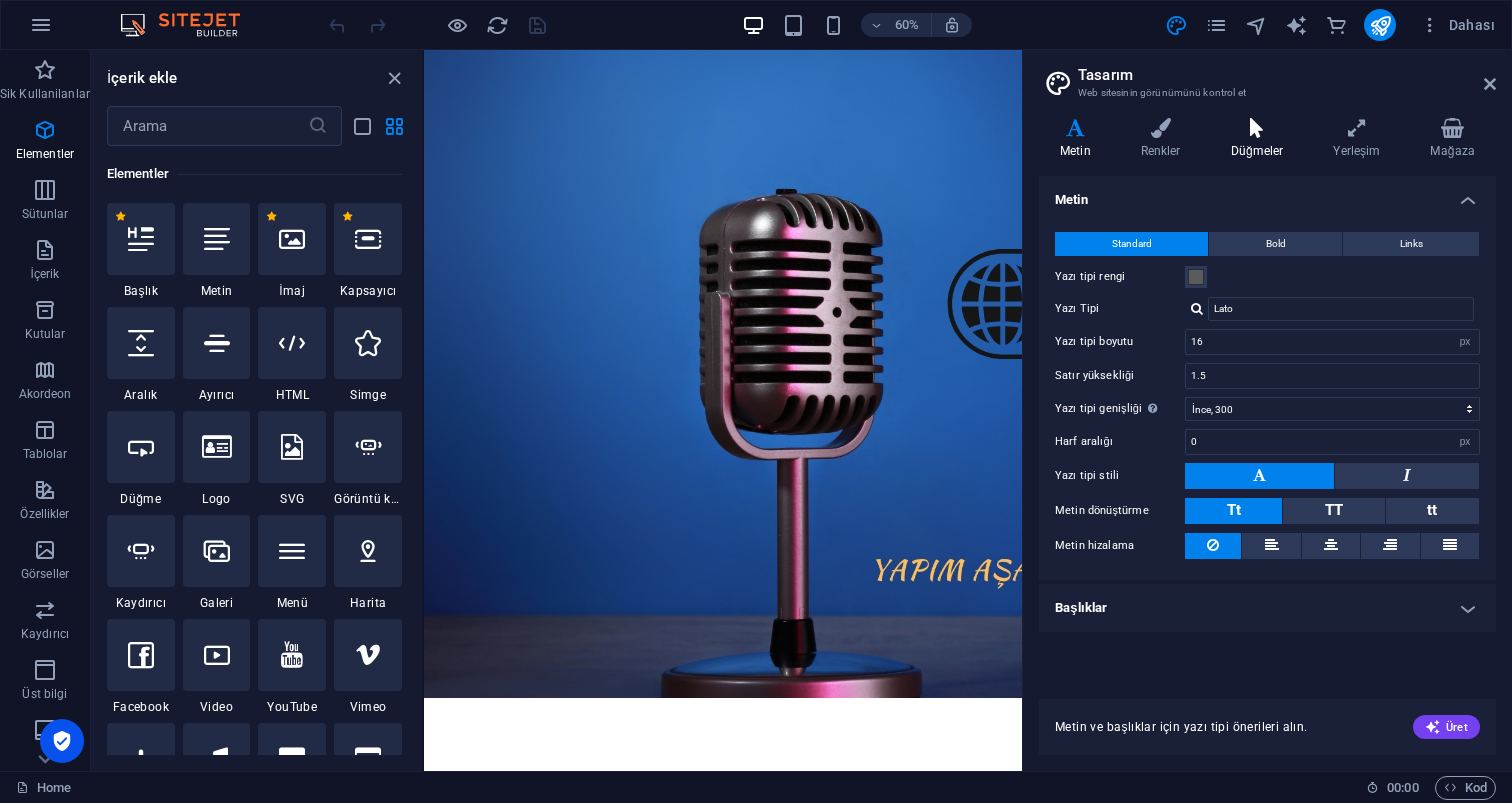 click at bounding box center [1257, 128] 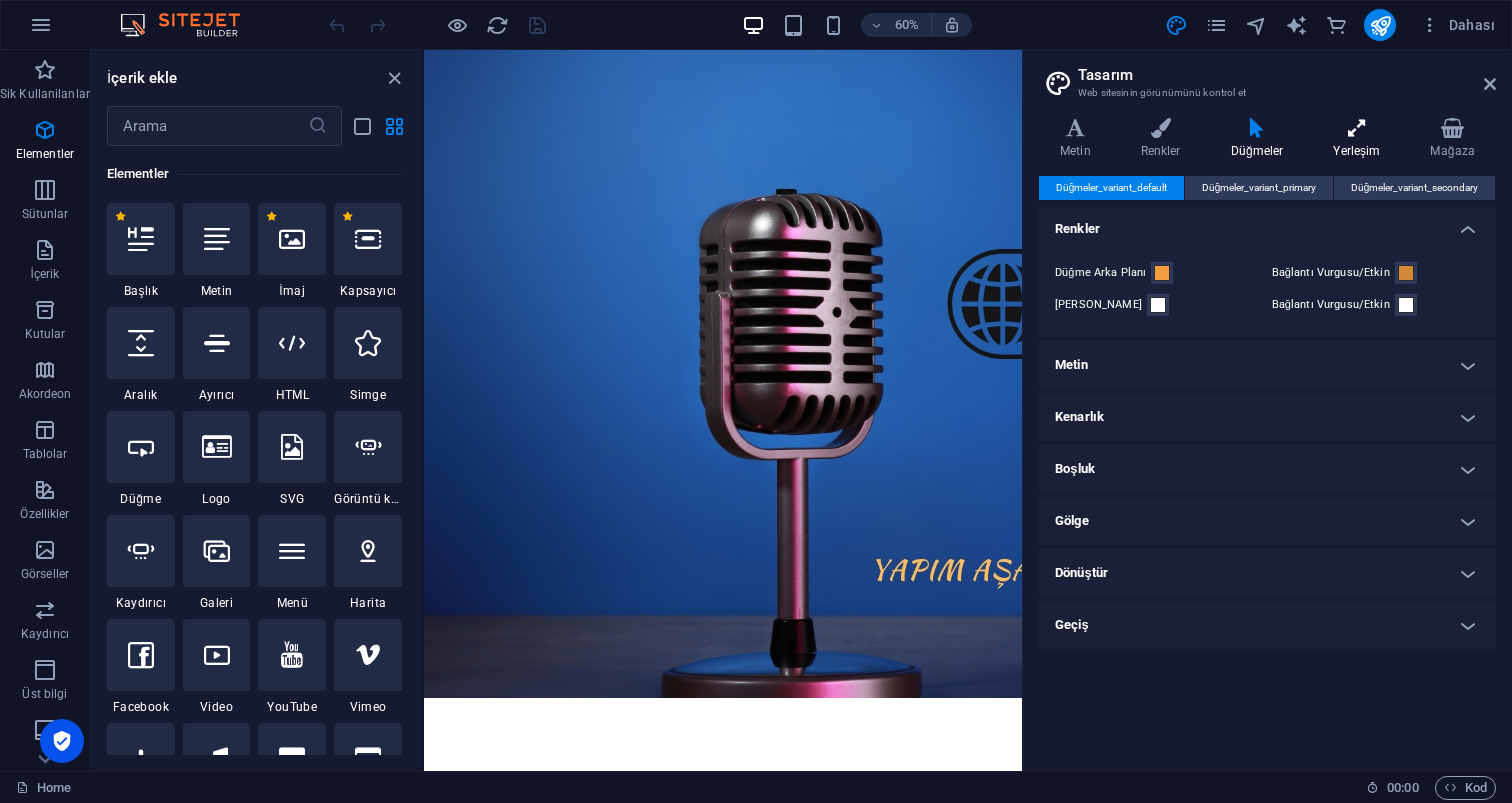 click at bounding box center [1356, 128] 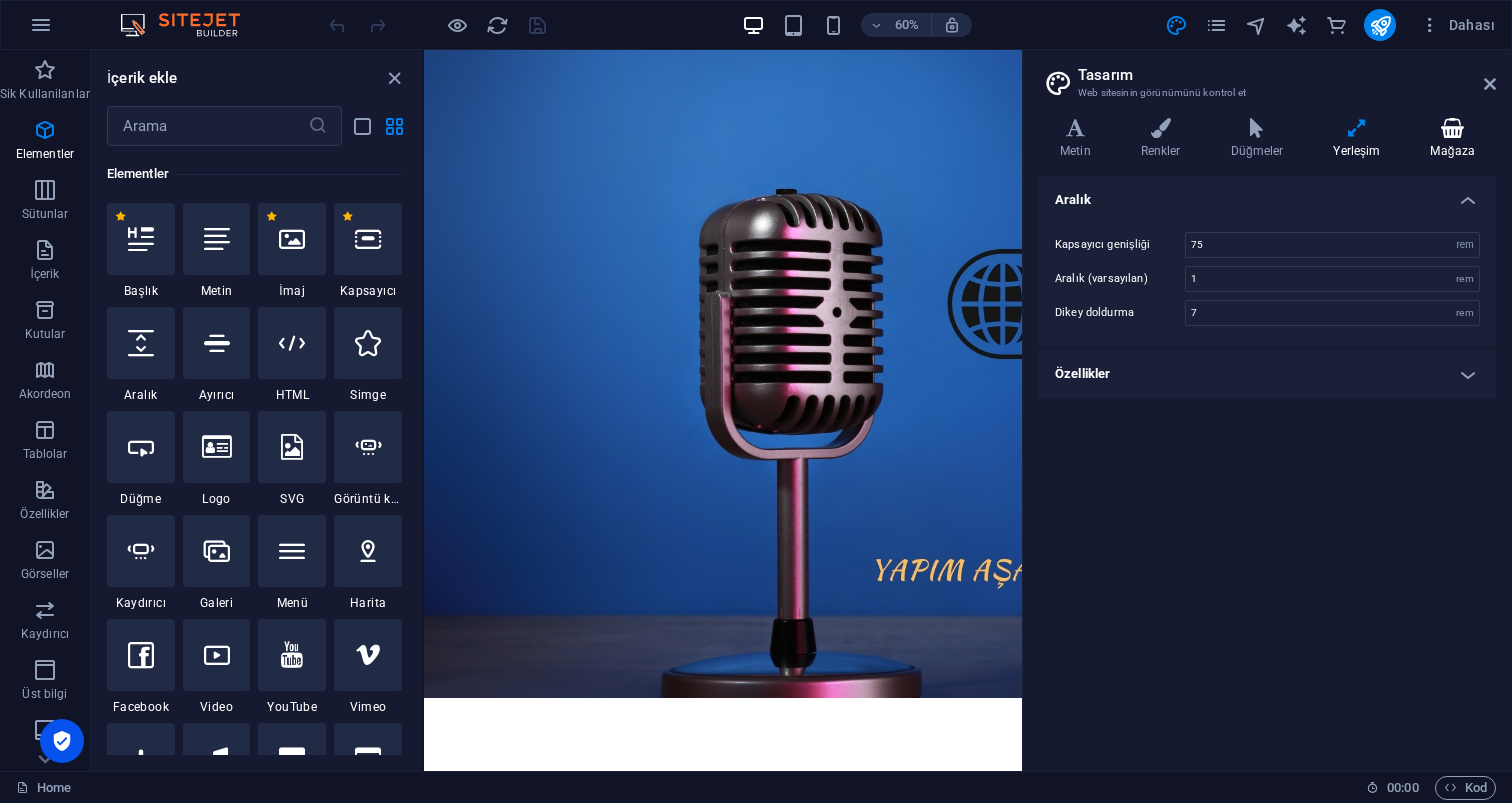click at bounding box center (1452, 128) 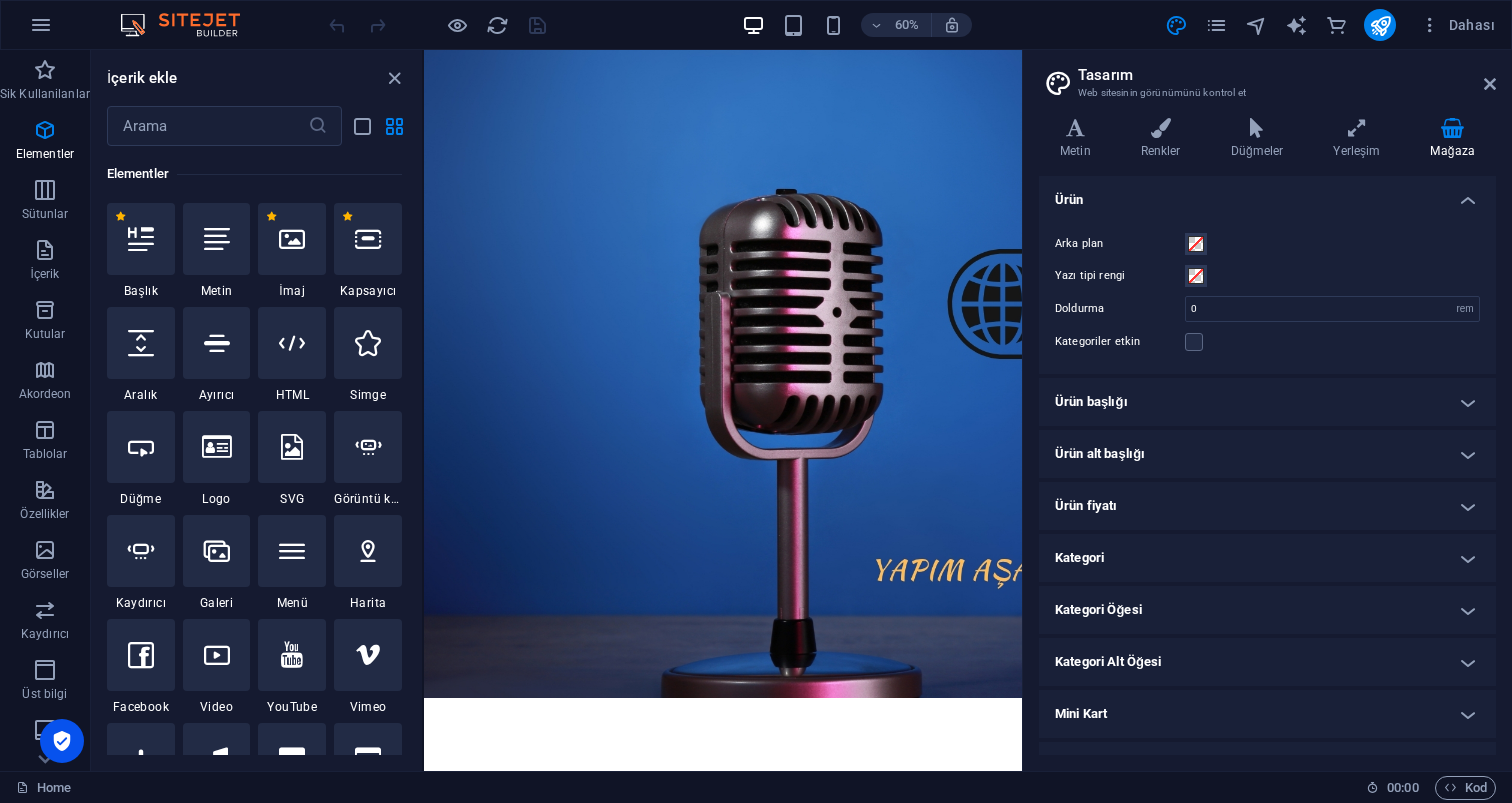 click on "Ürün başlığı" at bounding box center [1267, 402] 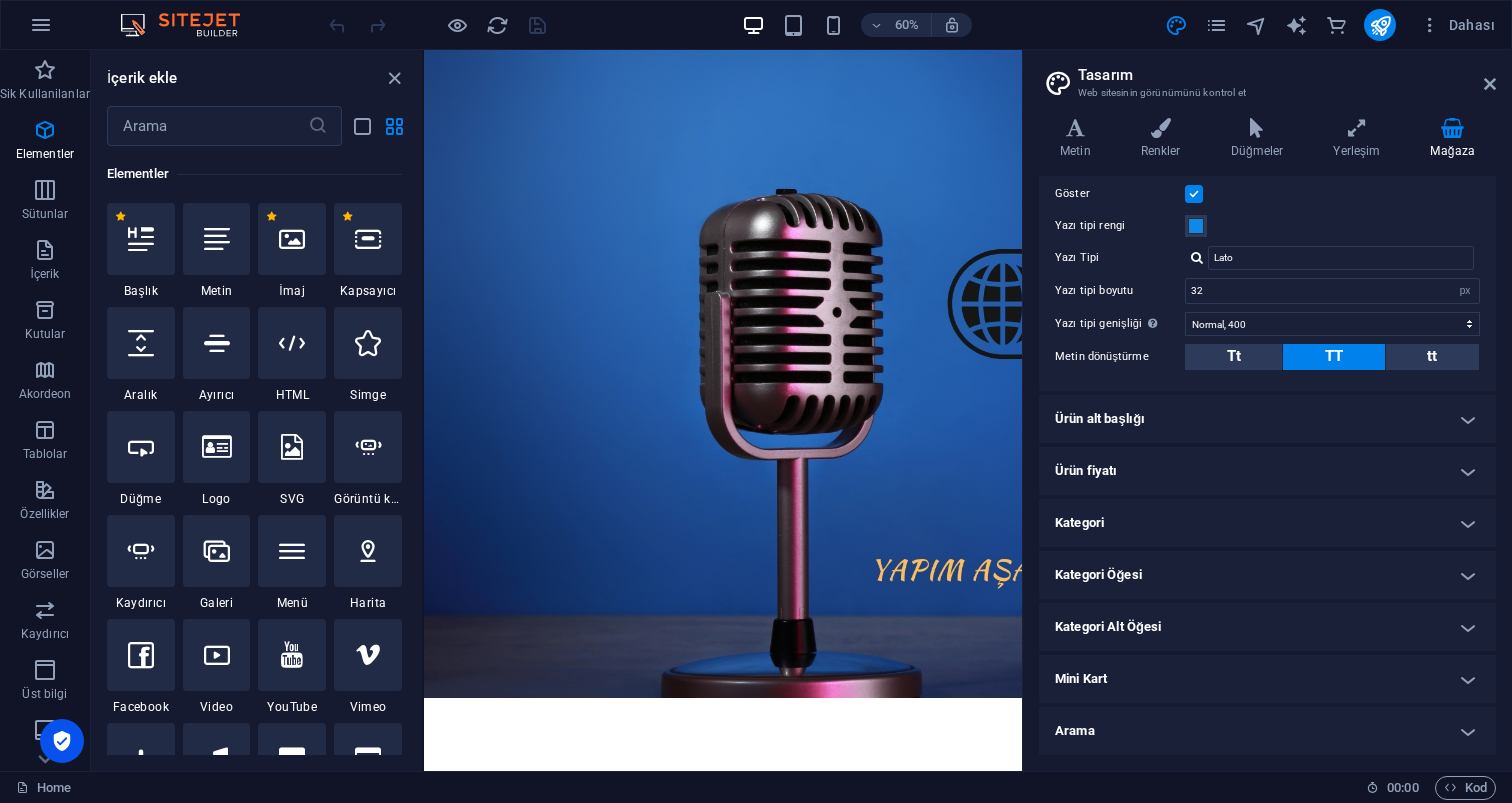 scroll, scrollTop: 251, scrollLeft: 0, axis: vertical 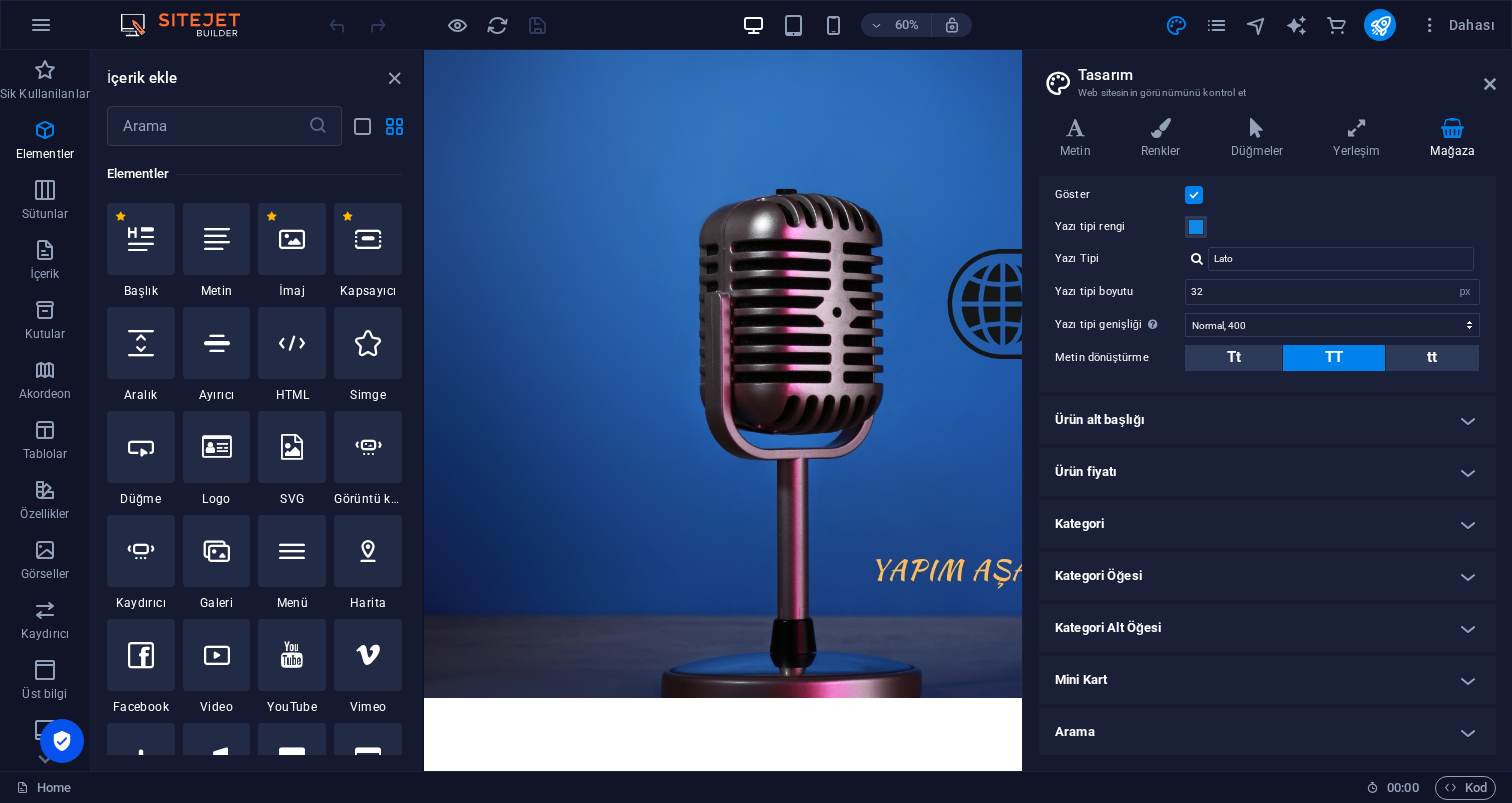 click on "Arama" at bounding box center (1267, 732) 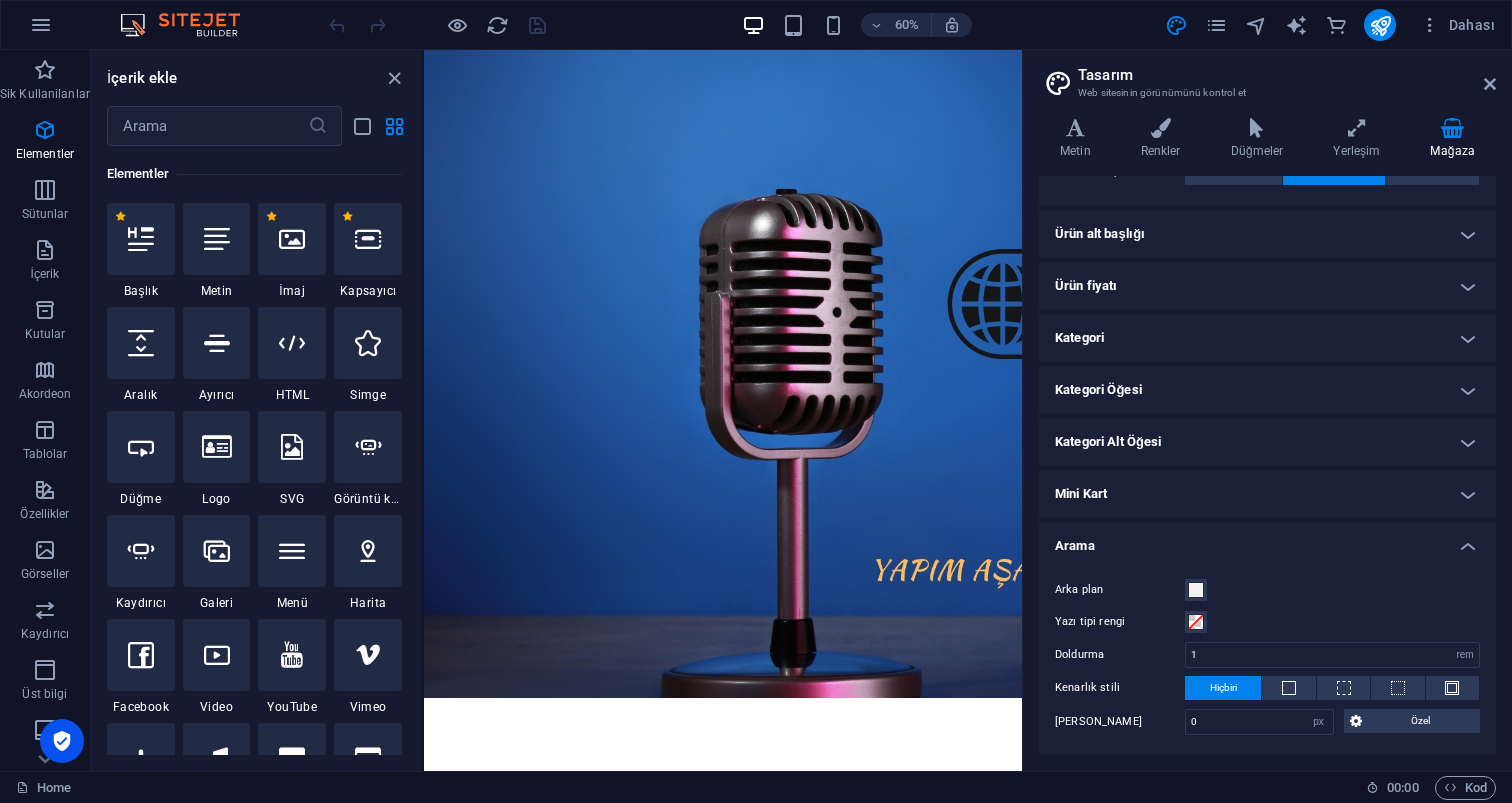 scroll, scrollTop: 436, scrollLeft: 0, axis: vertical 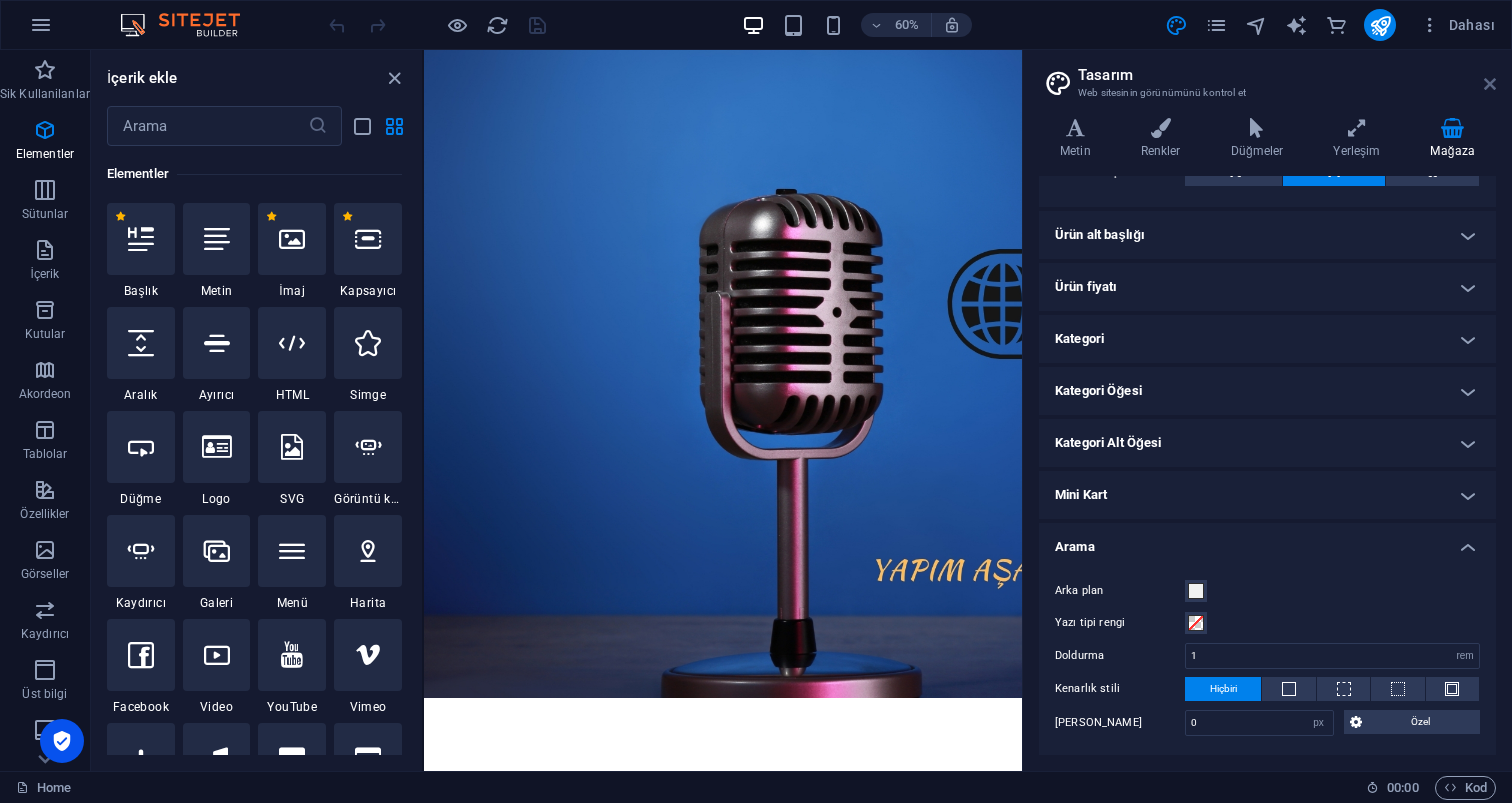 click at bounding box center (1490, 84) 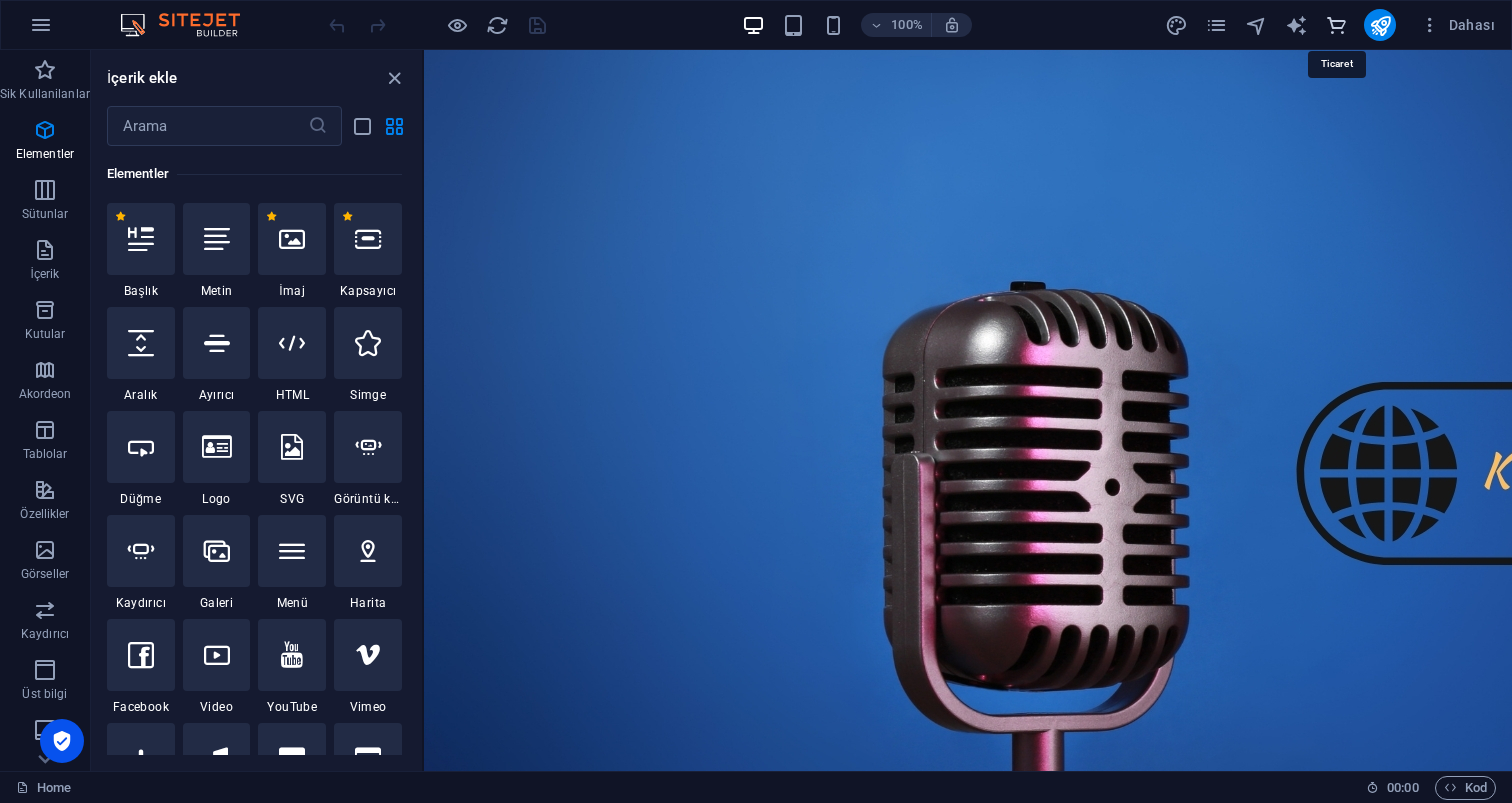 click at bounding box center (1336, 25) 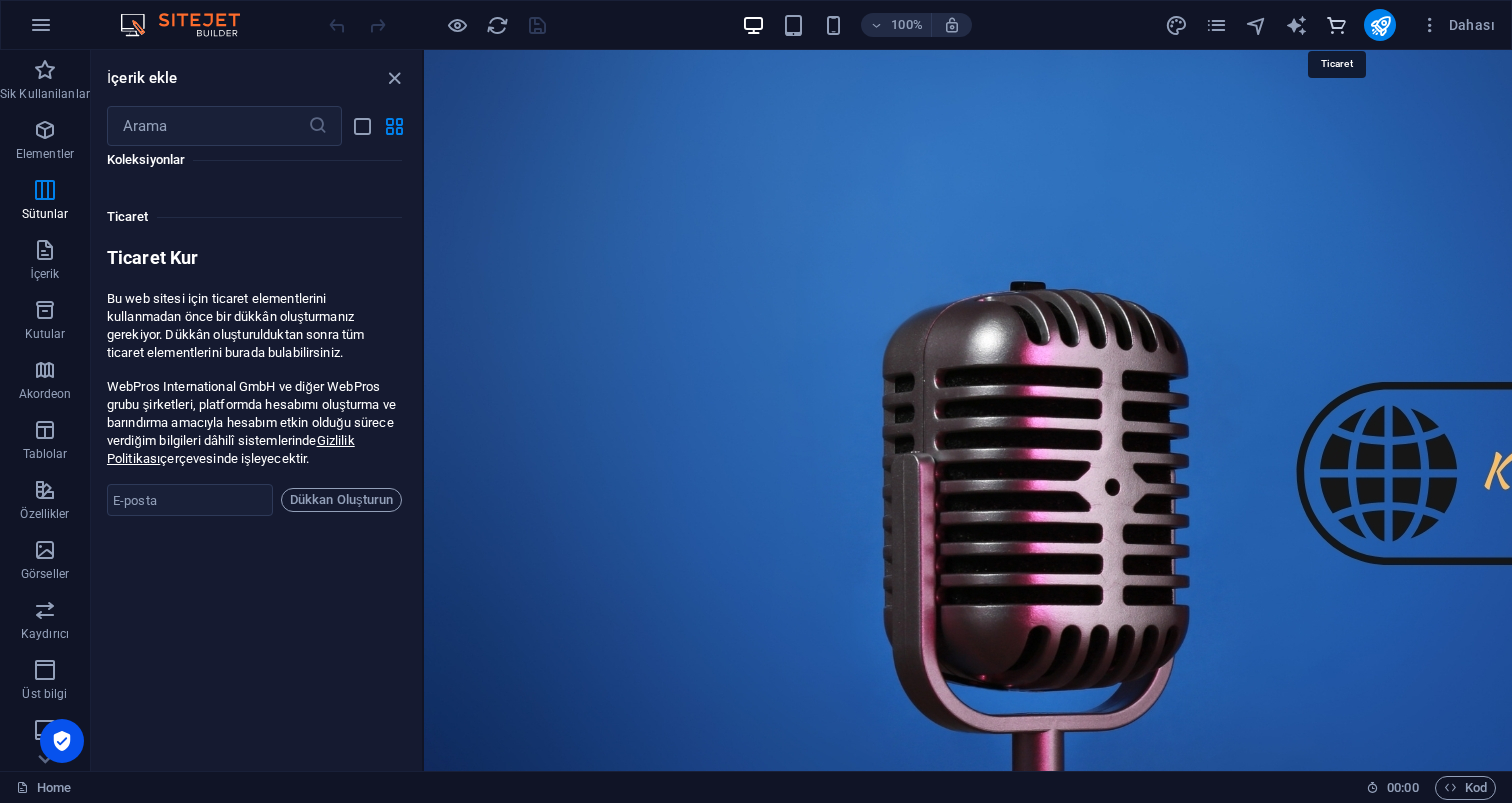 scroll, scrollTop: 19271, scrollLeft: 0, axis: vertical 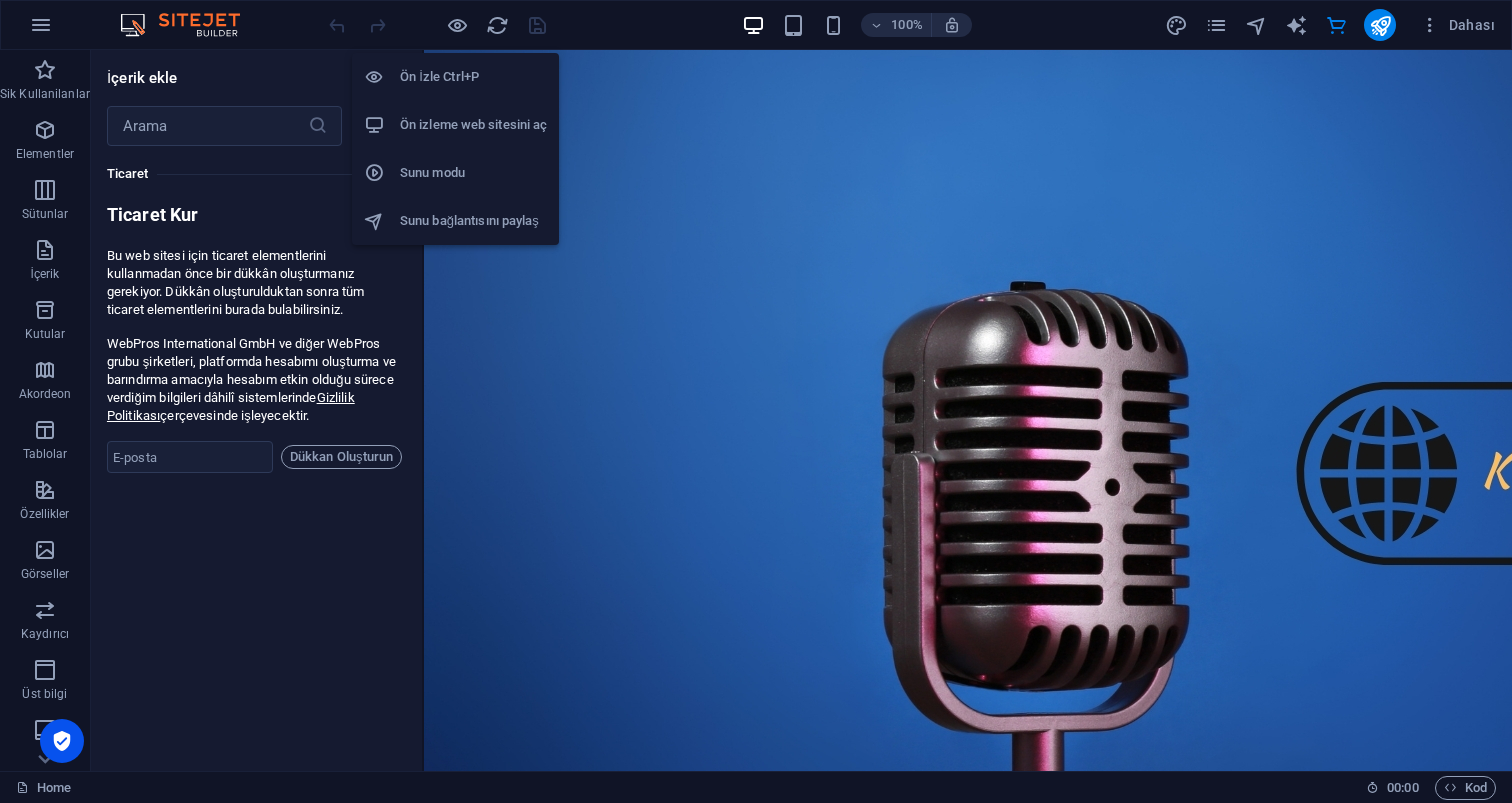 click on "Ön İzle Ctrl+P" at bounding box center [473, 77] 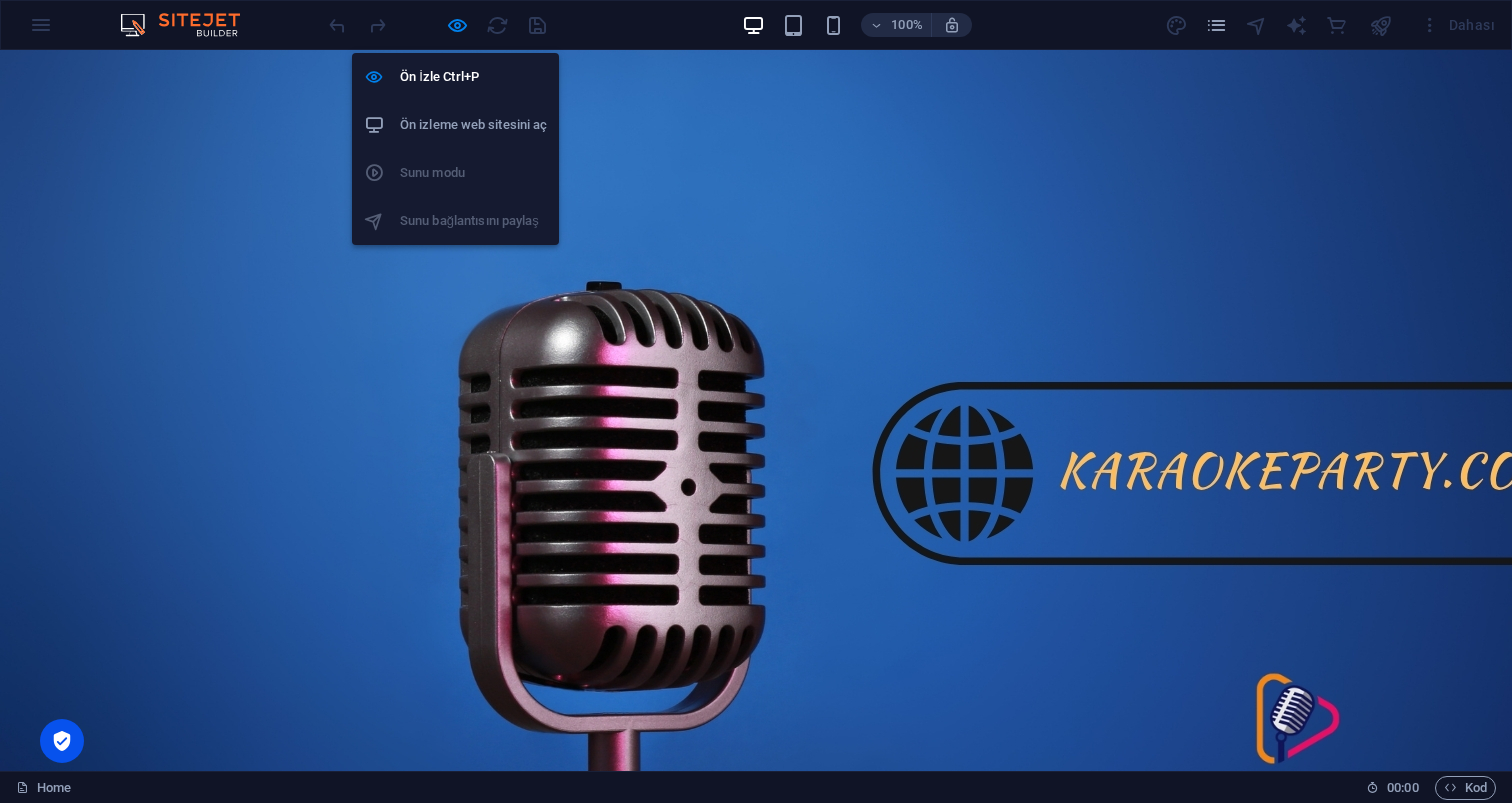 click on "Ön izleme web sitesini aç" at bounding box center [473, 125] 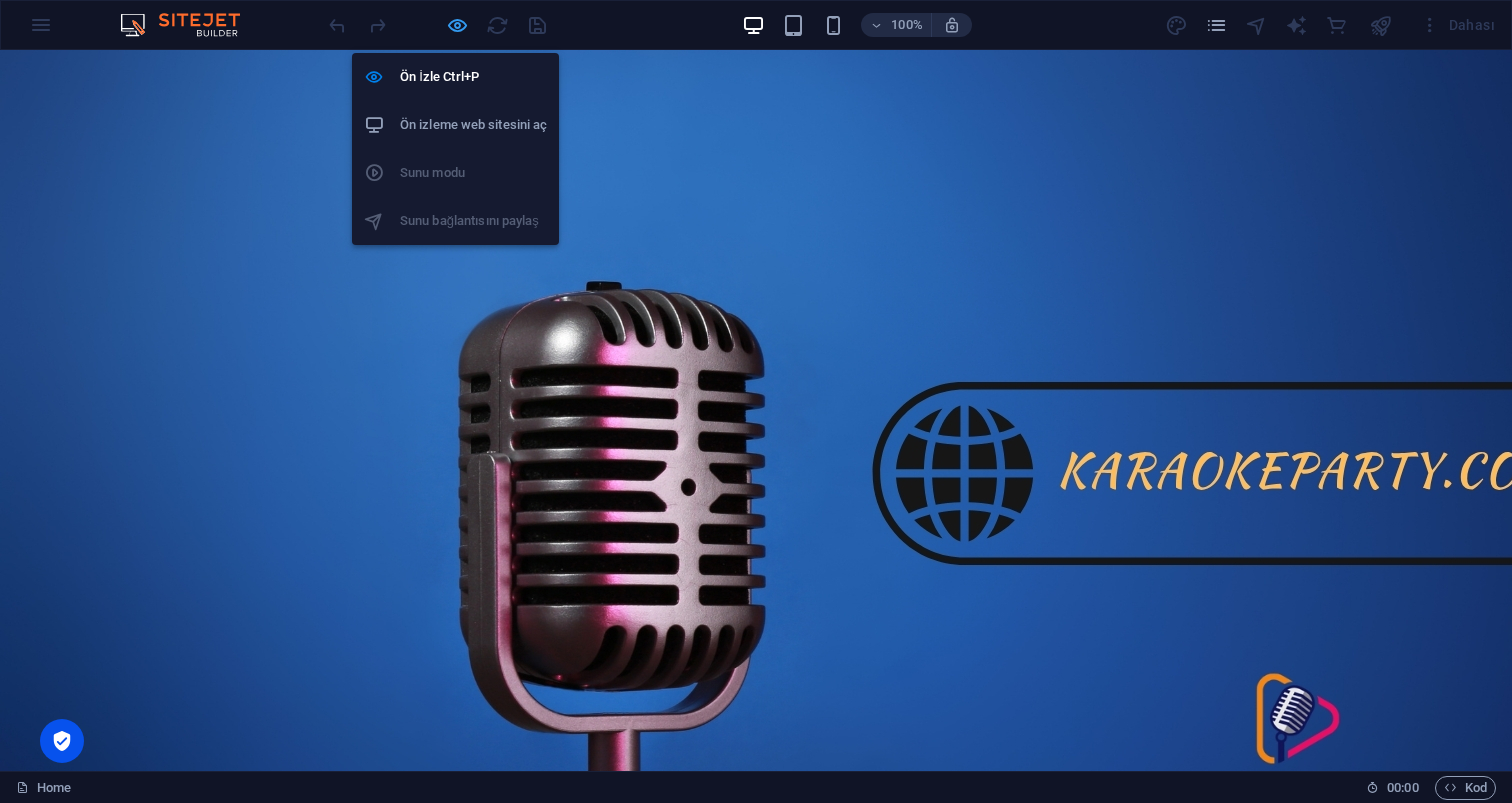click at bounding box center (457, 25) 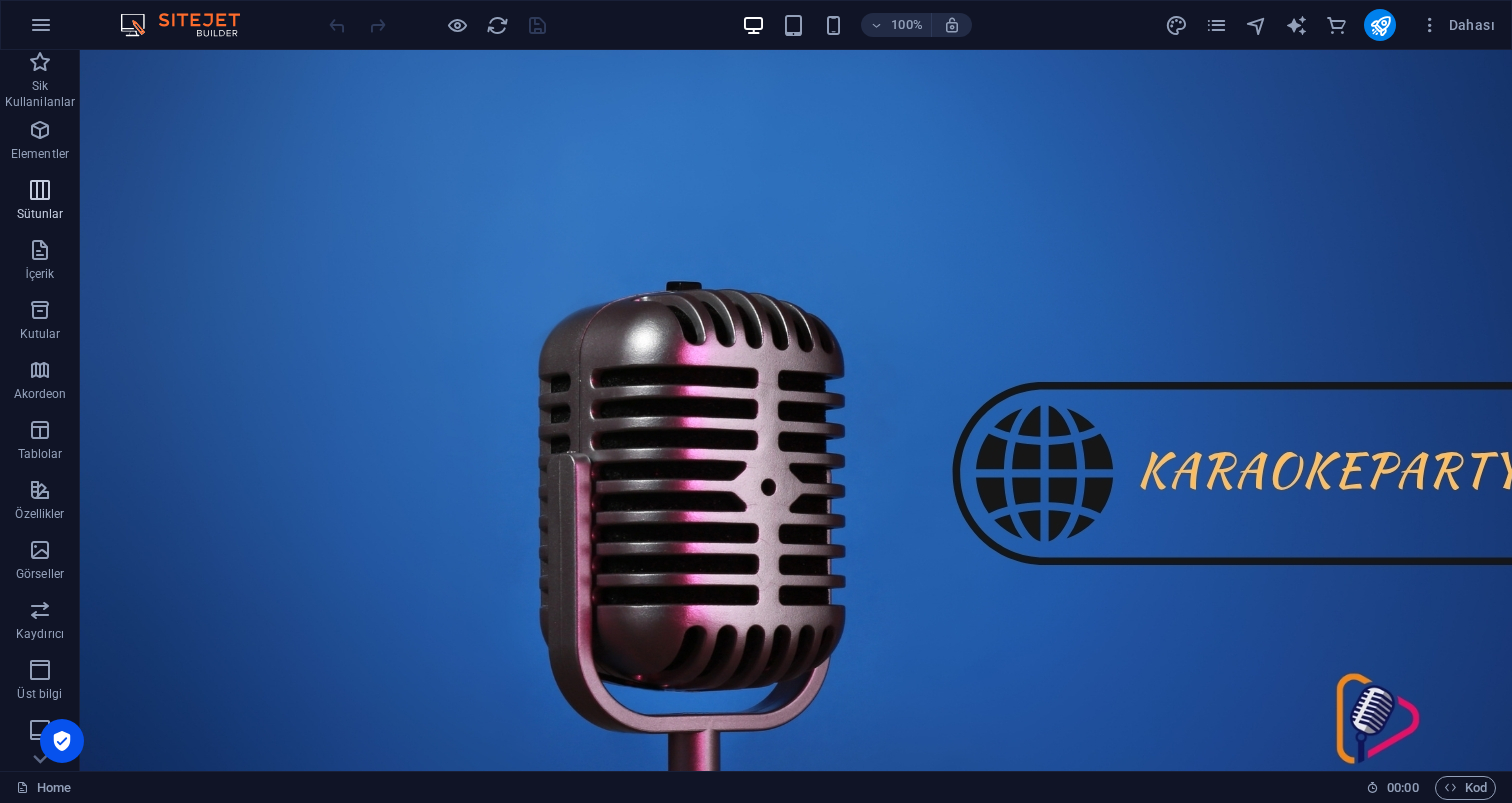 click at bounding box center (40, 190) 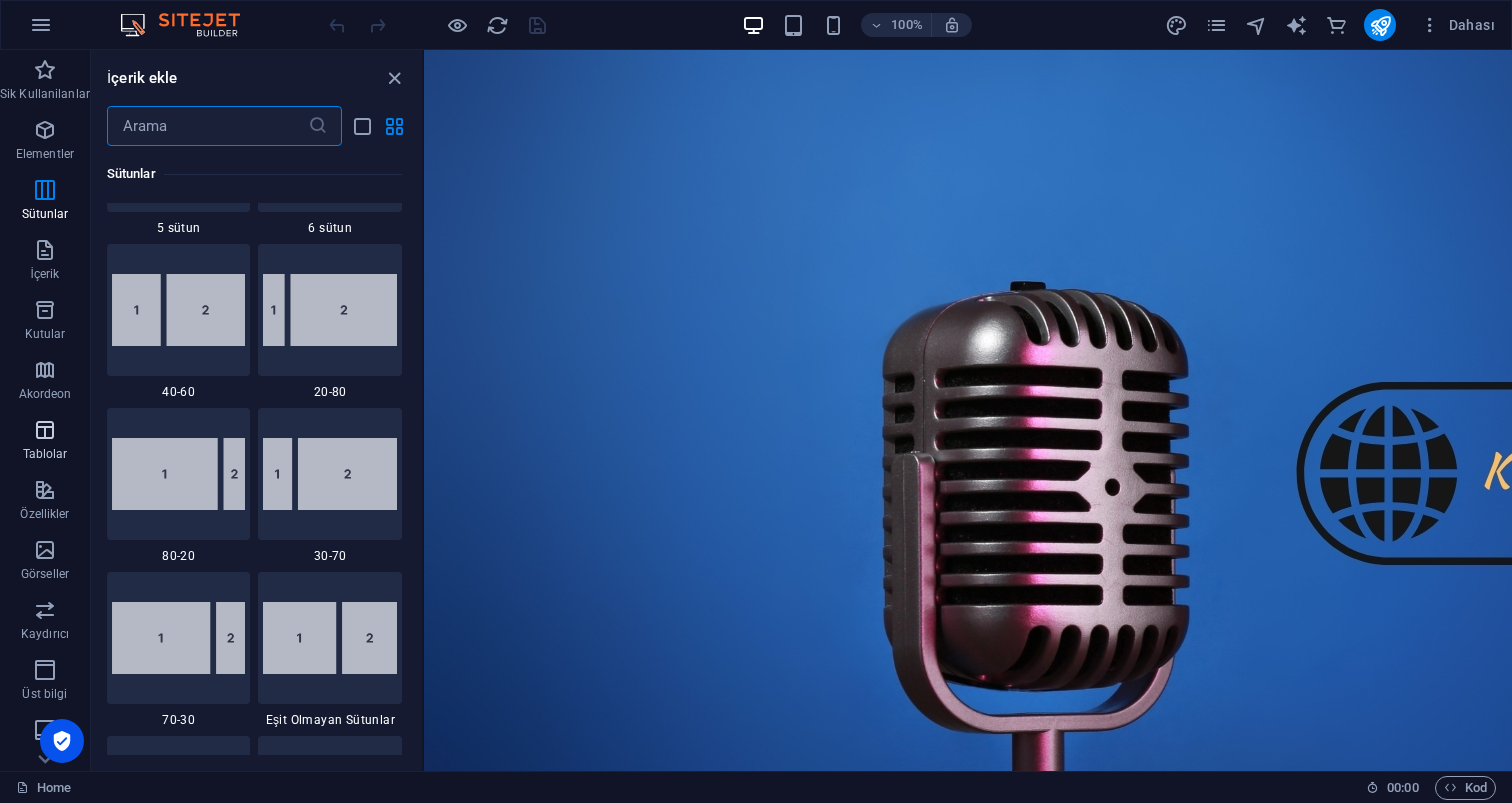 scroll, scrollTop: 1606, scrollLeft: 0, axis: vertical 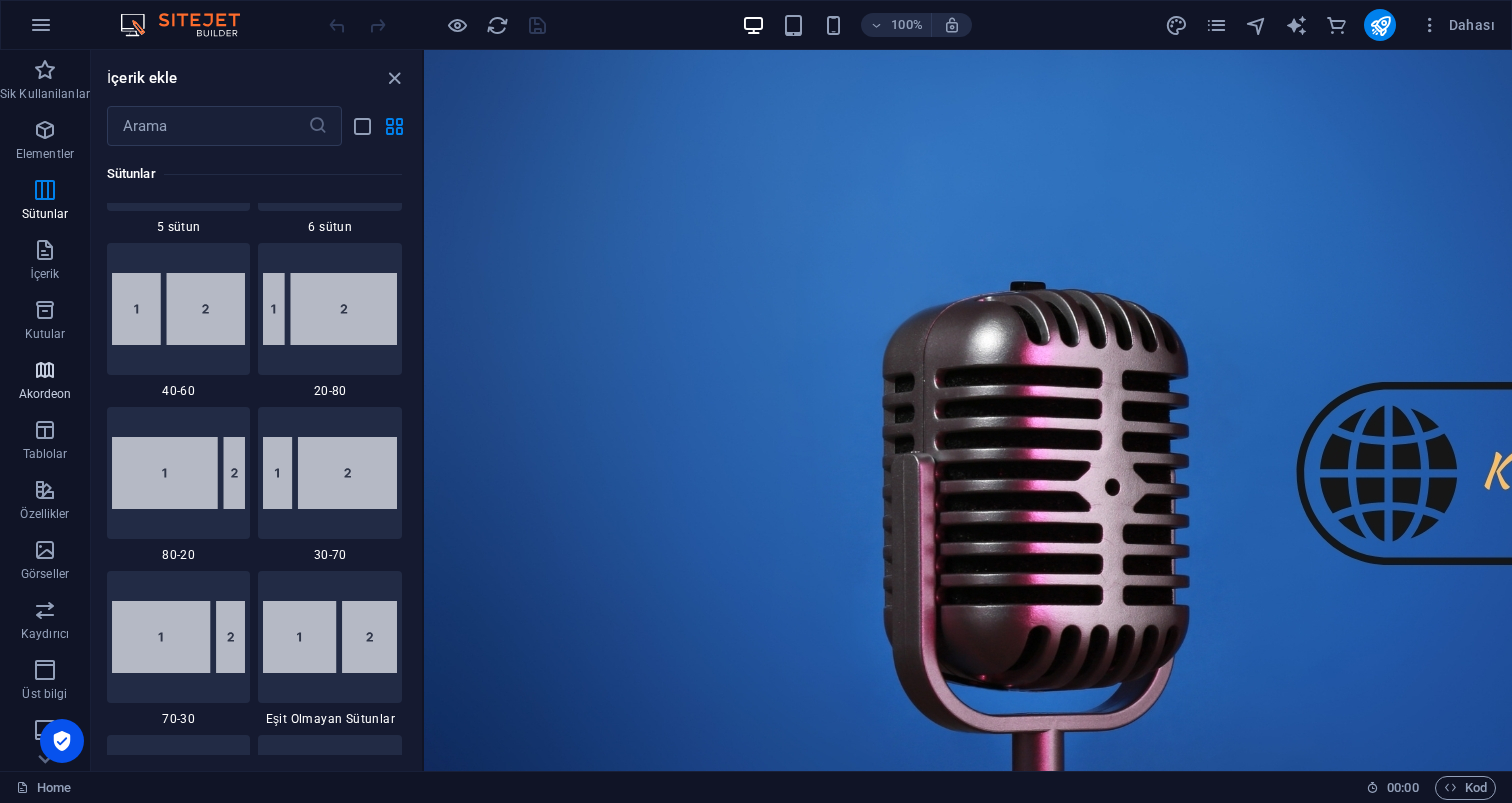 click at bounding box center [45, 370] 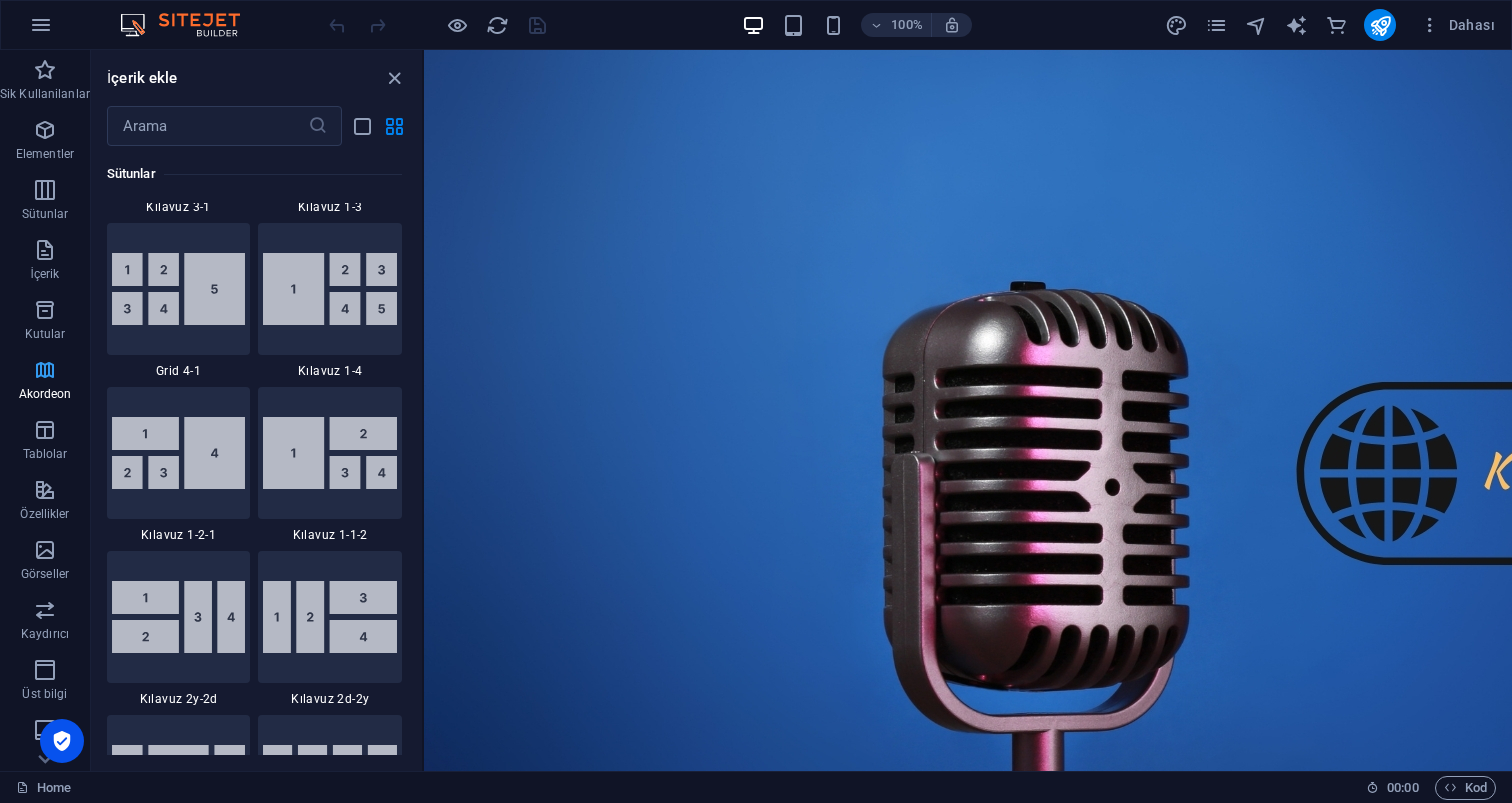 scroll, scrollTop: 5029, scrollLeft: 0, axis: vertical 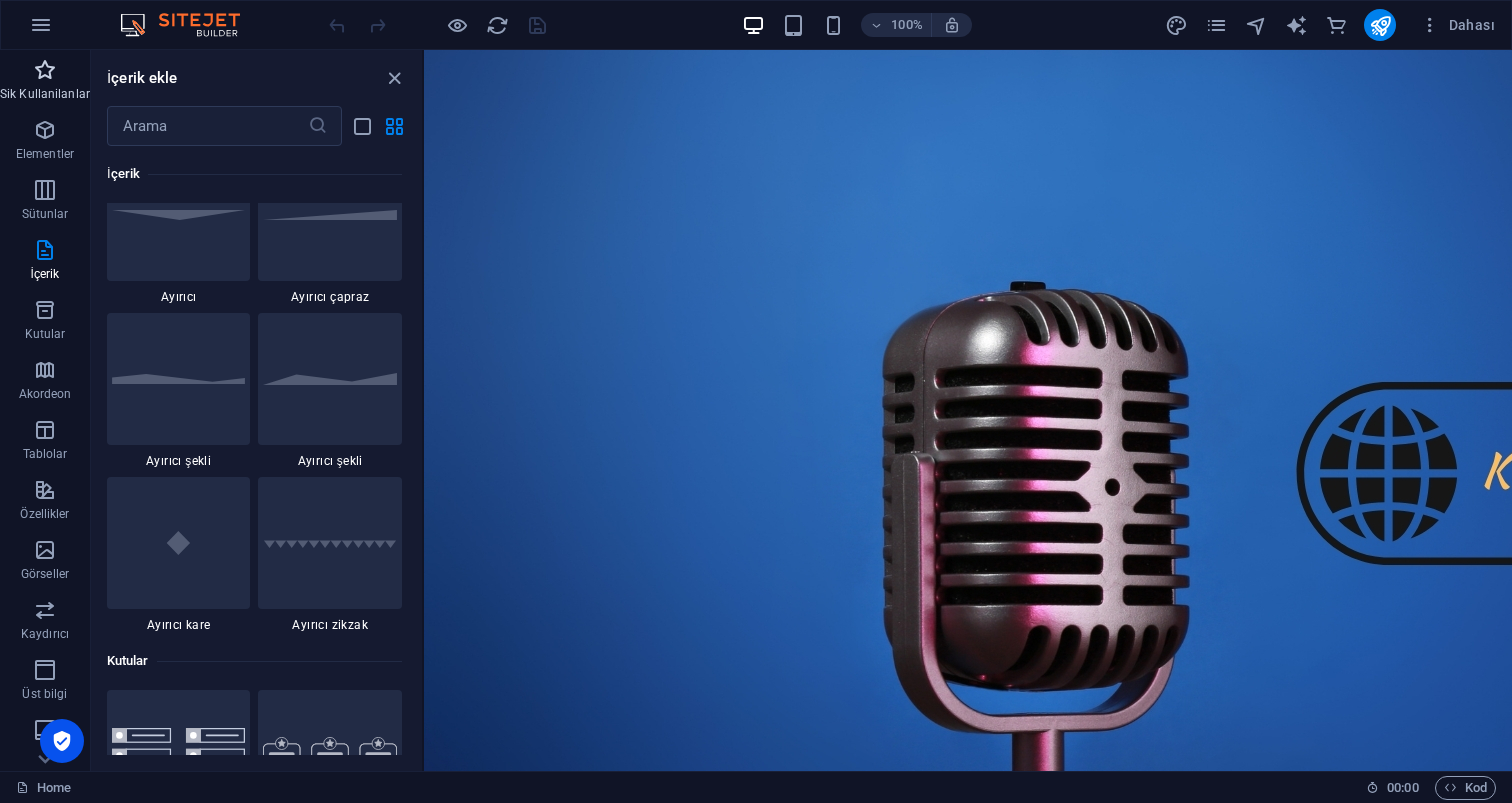 click at bounding box center (45, 70) 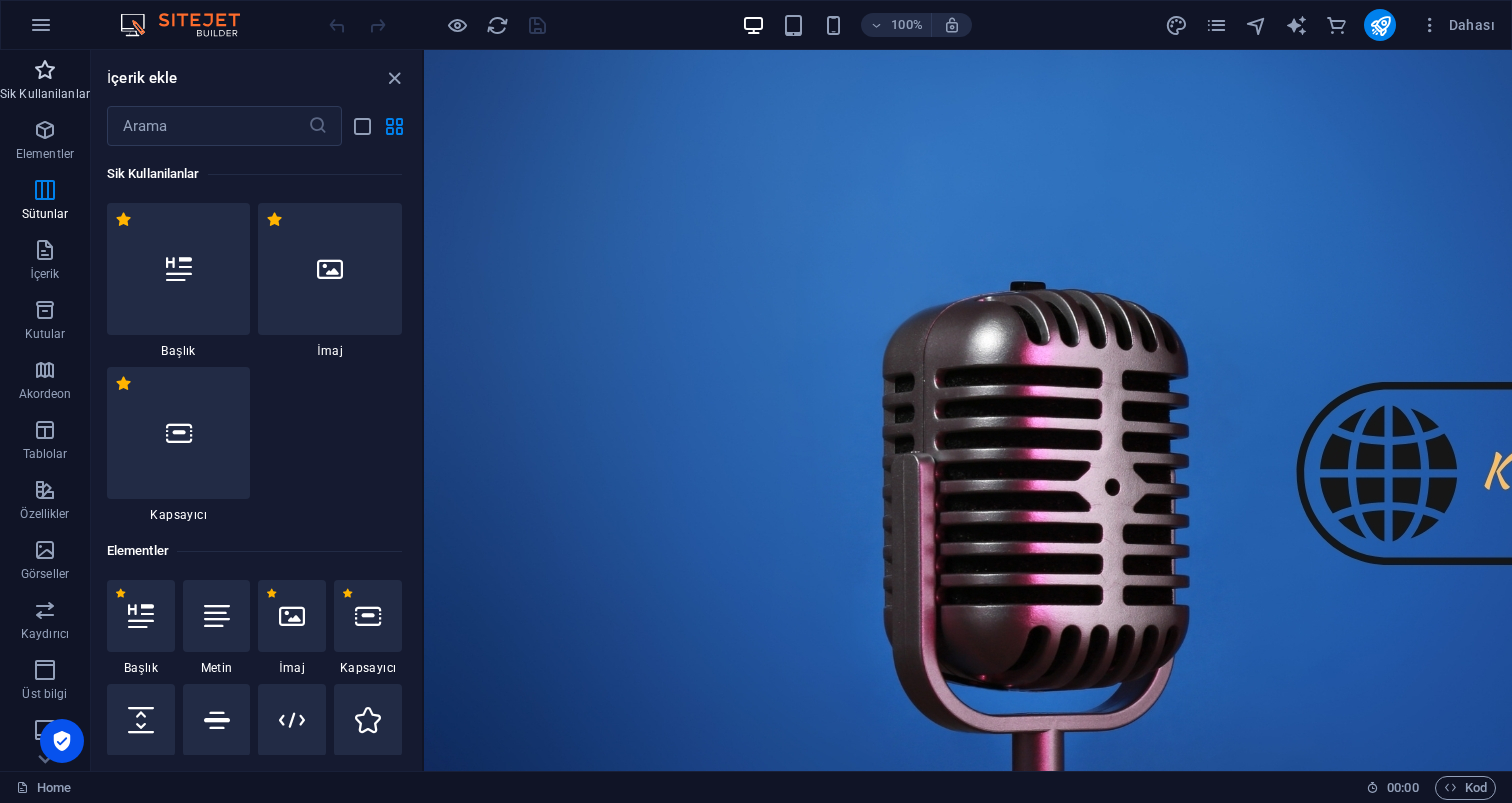 scroll, scrollTop: 0, scrollLeft: 0, axis: both 